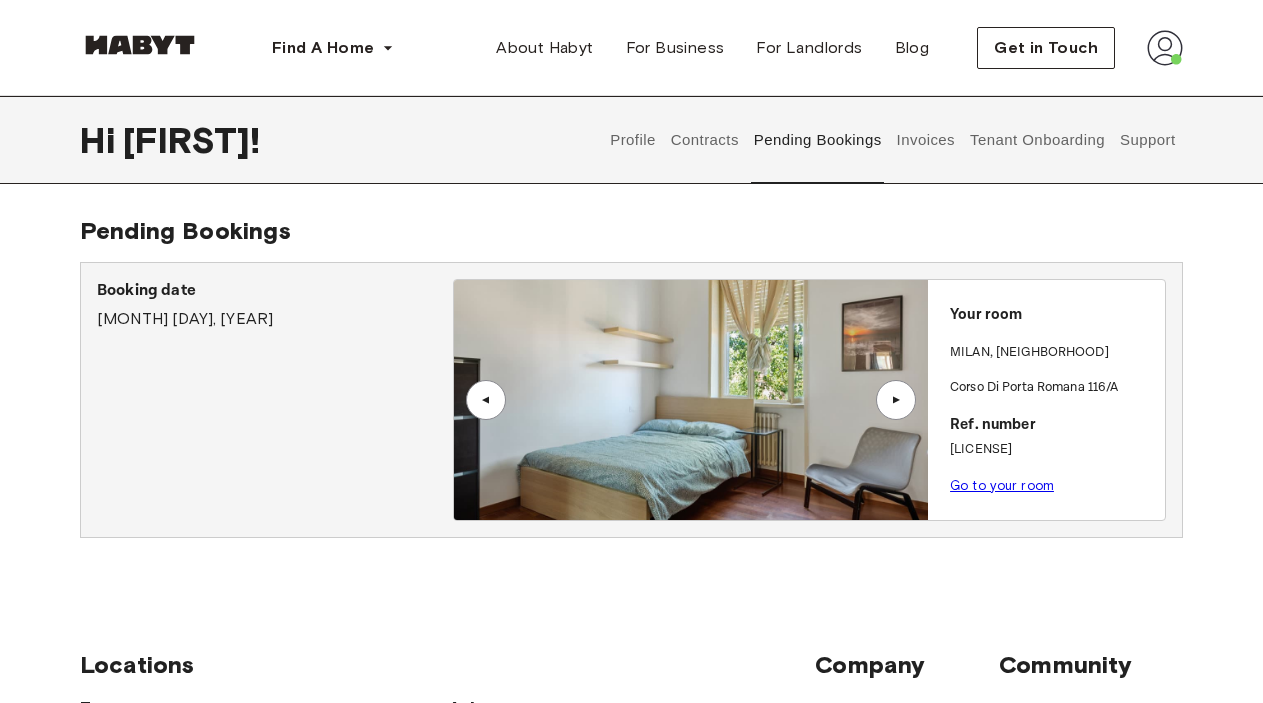scroll, scrollTop: 26, scrollLeft: 0, axis: vertical 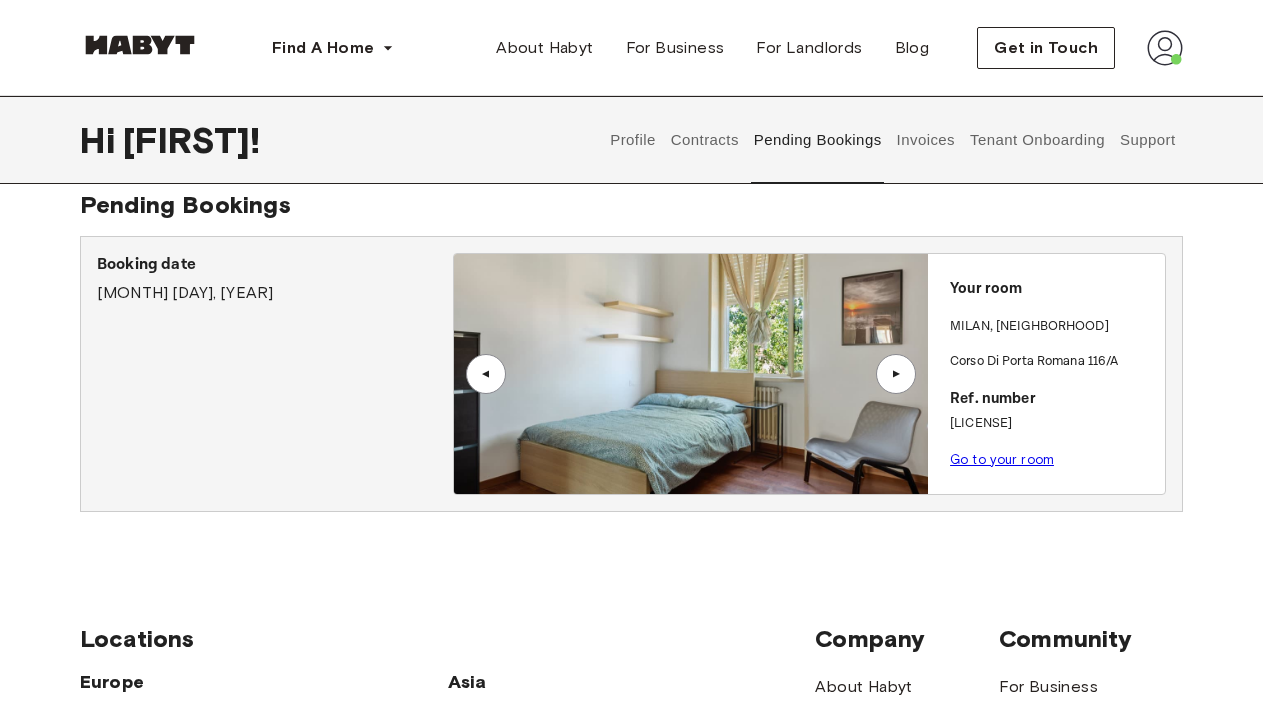click on "▲" at bounding box center (896, 374) 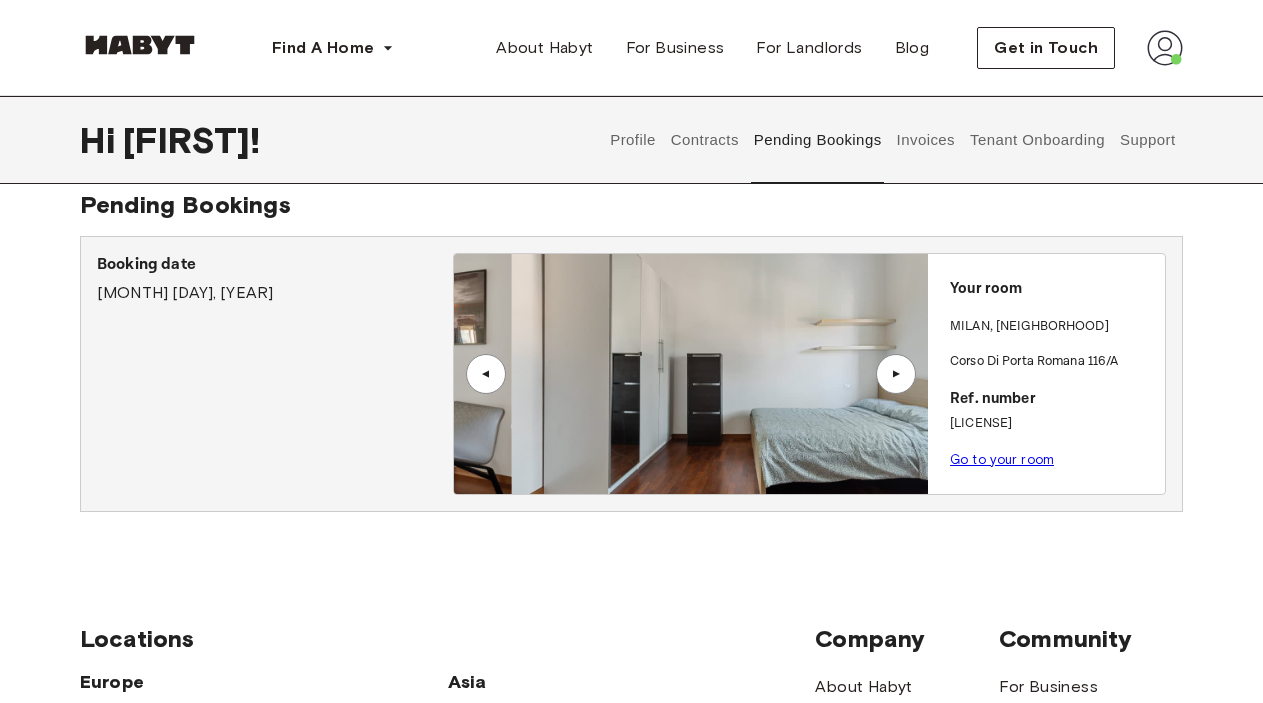 click on "▲" at bounding box center (896, 374) 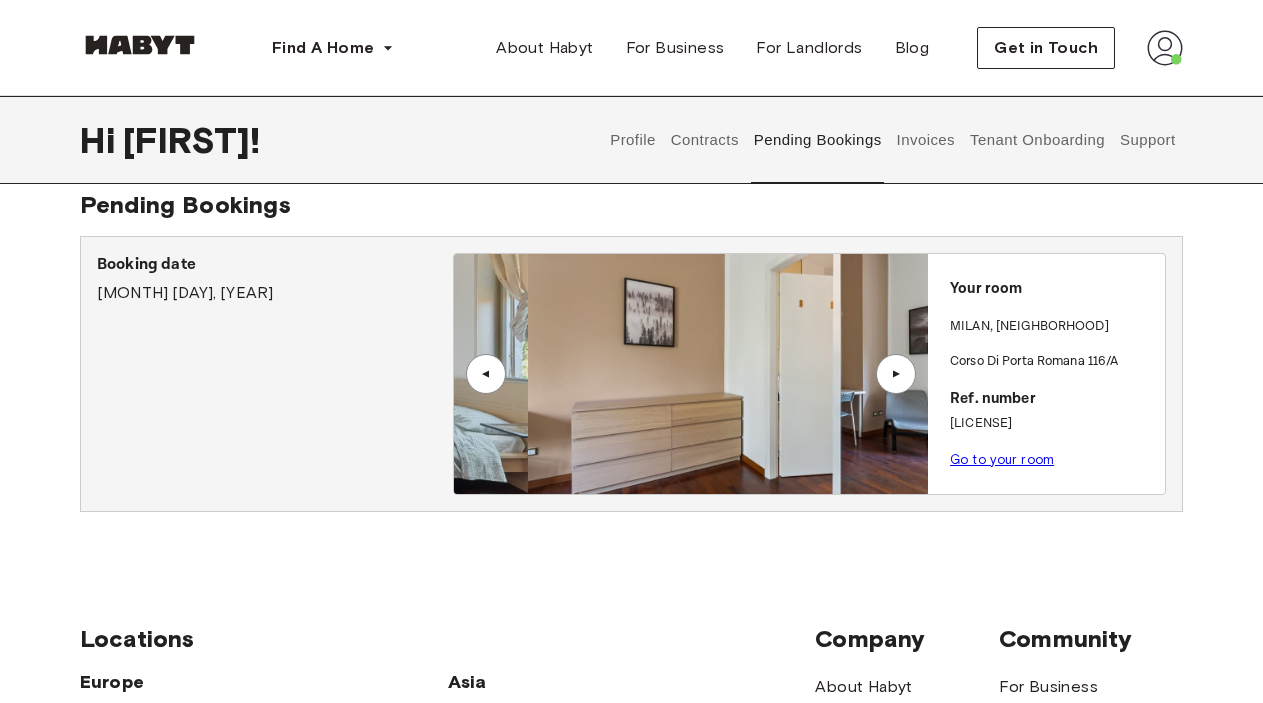 click on "▲" at bounding box center [896, 374] 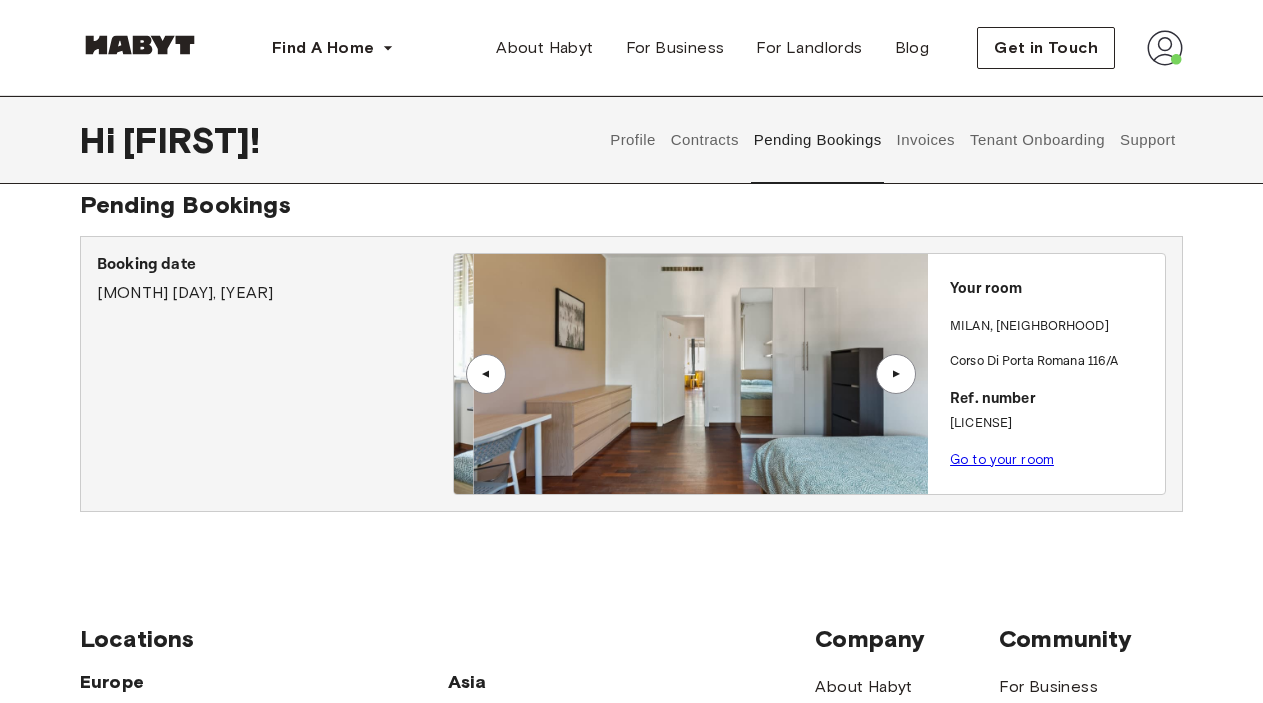 click on "▲" at bounding box center [896, 374] 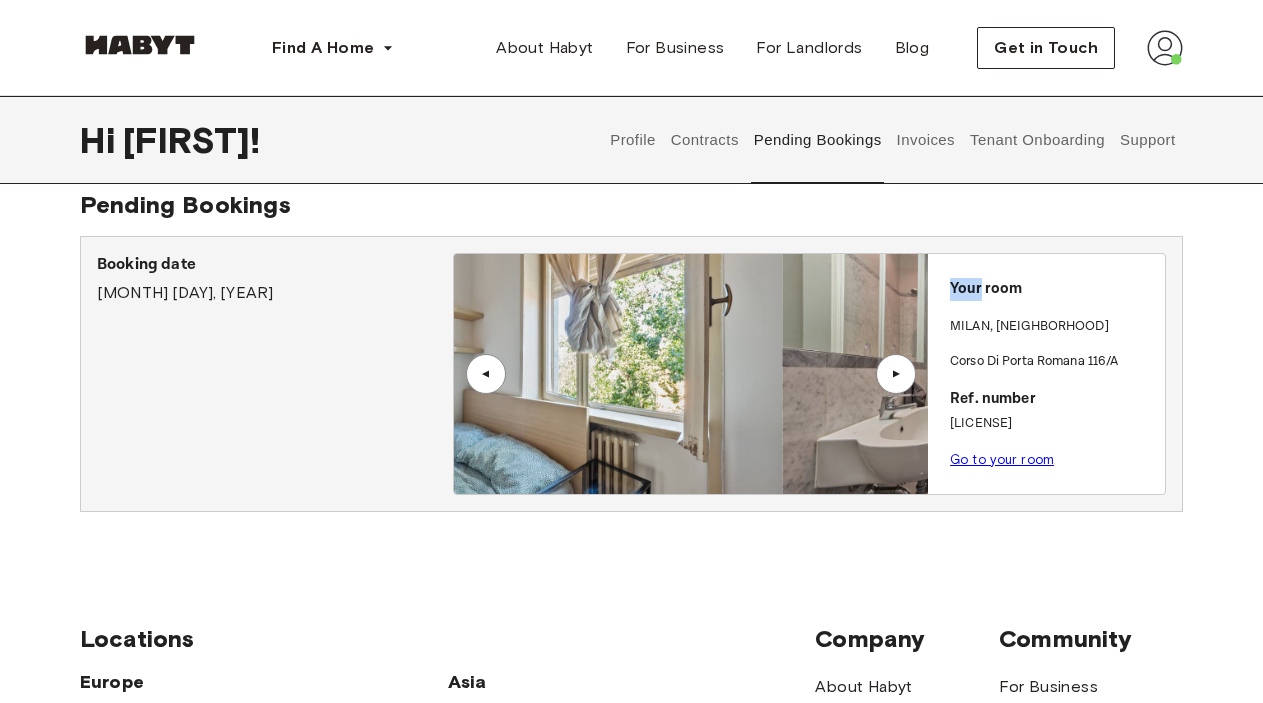 click on "▲" at bounding box center (896, 374) 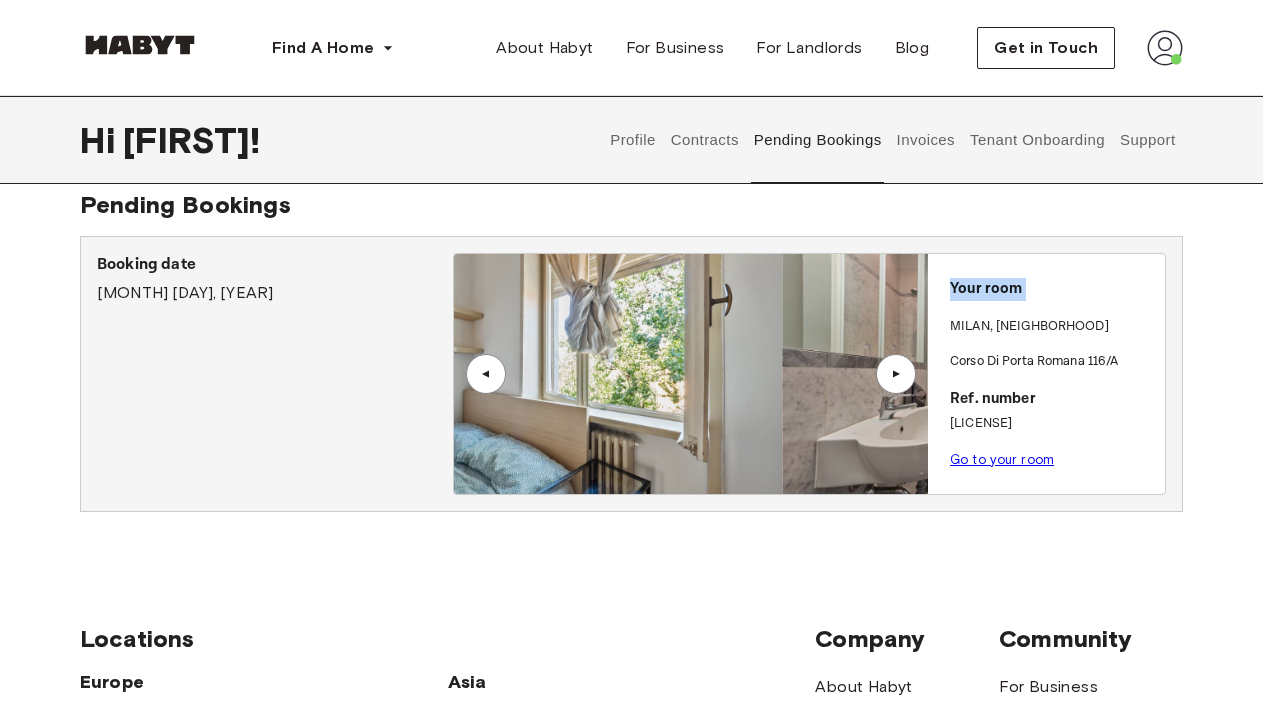 click on "▲" at bounding box center (896, 374) 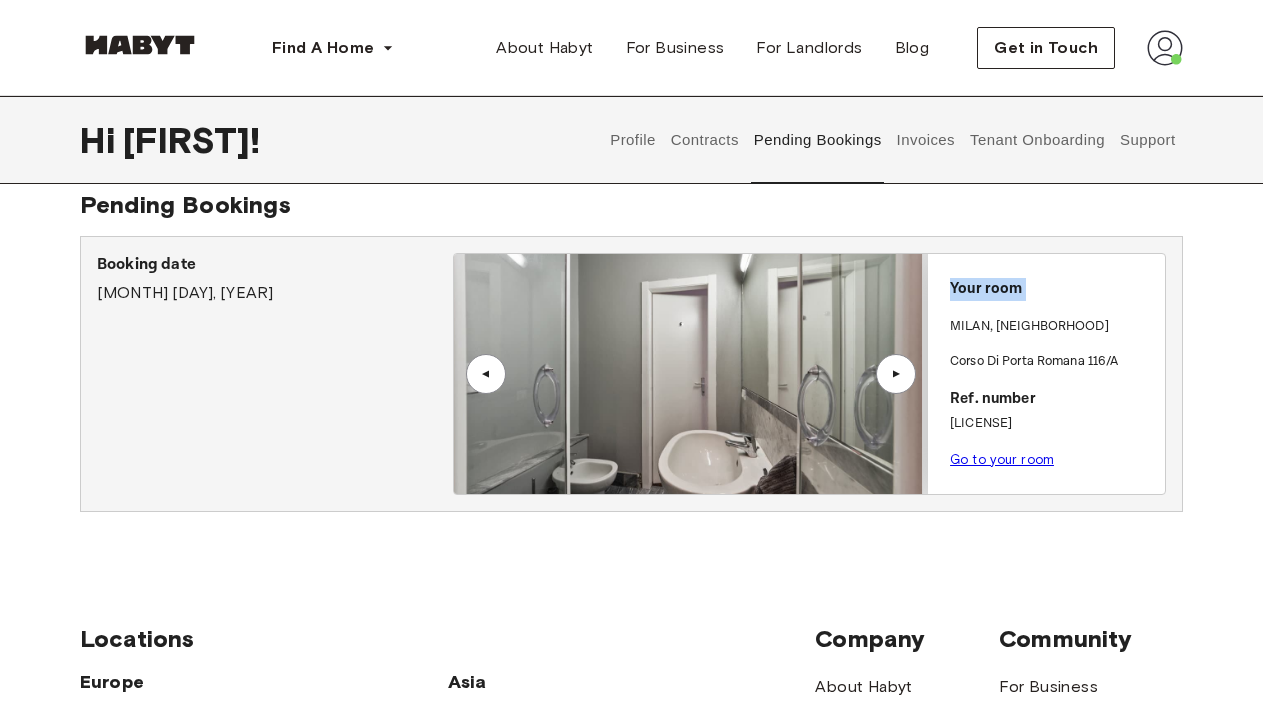 click on "▲" at bounding box center (896, 374) 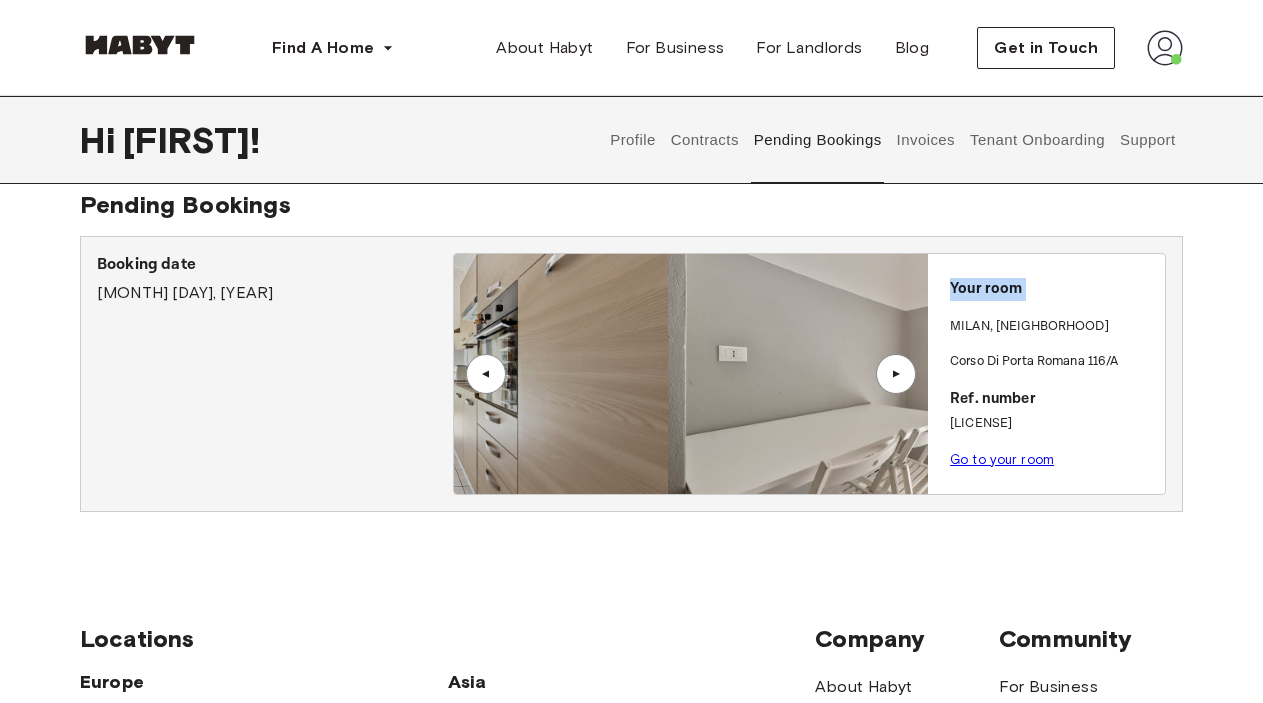 click on "▲" at bounding box center [896, 374] 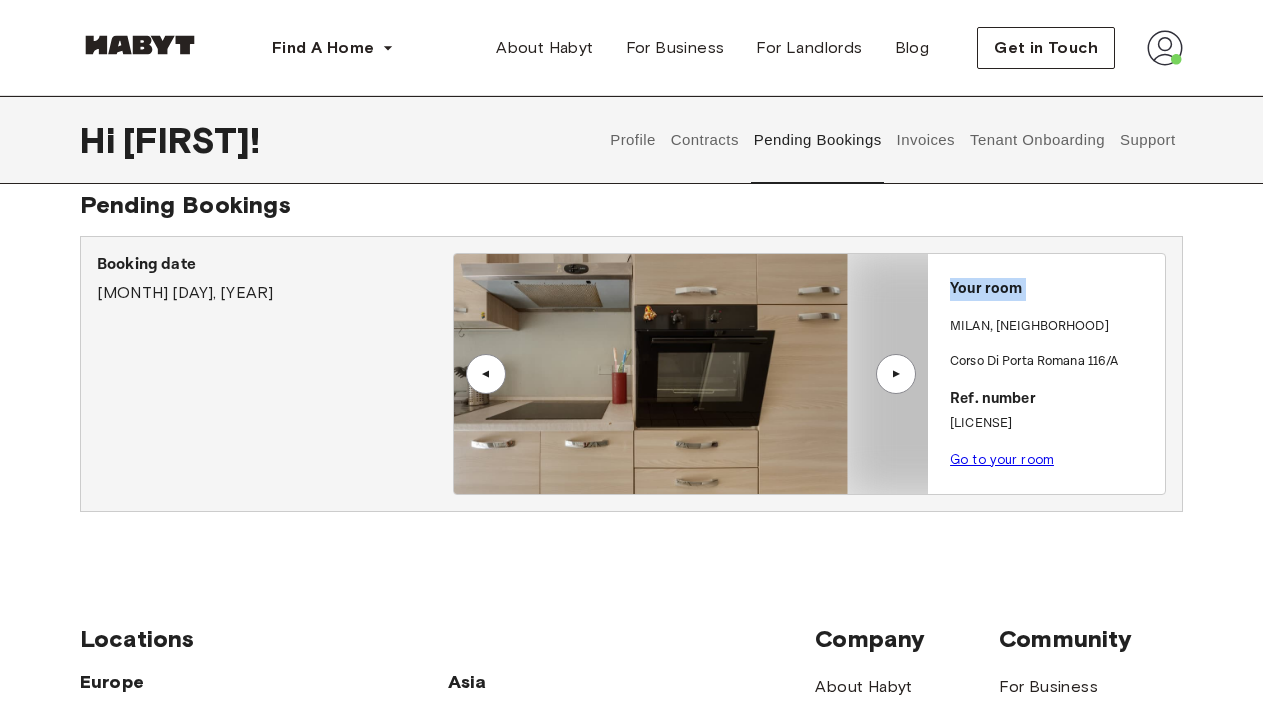 click on "▲" at bounding box center (896, 374) 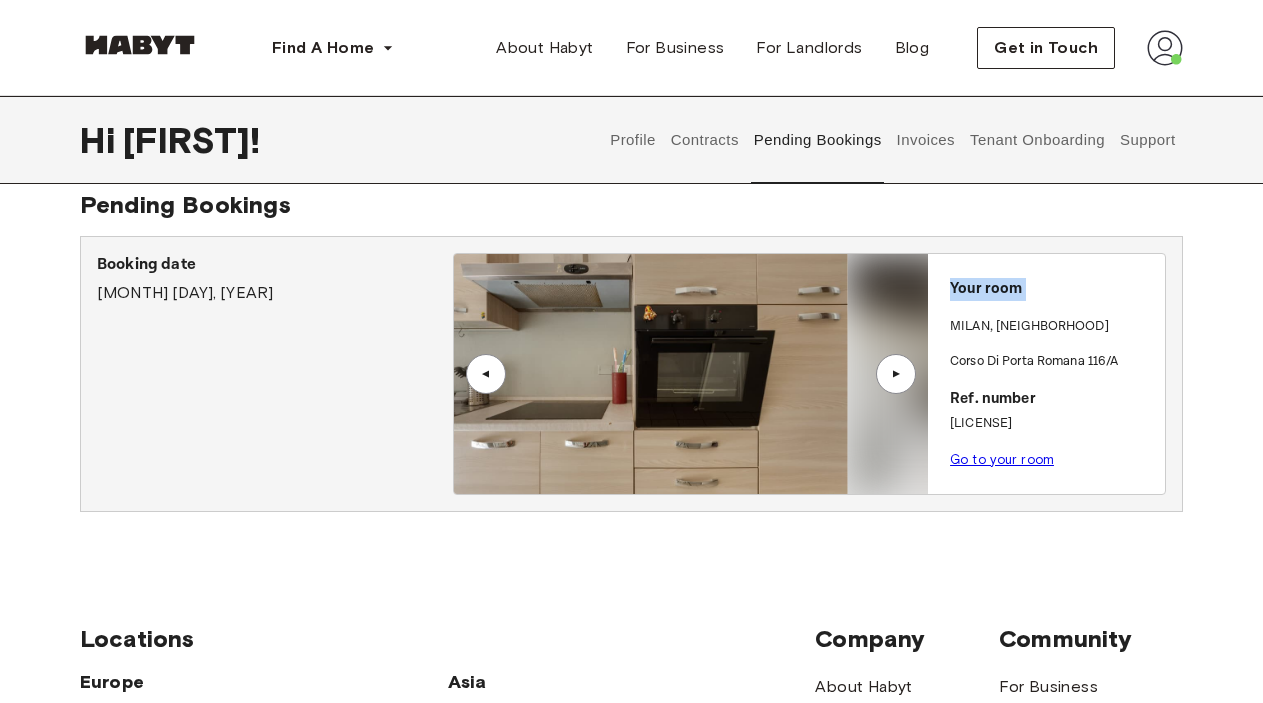 click on "▲" at bounding box center [896, 374] 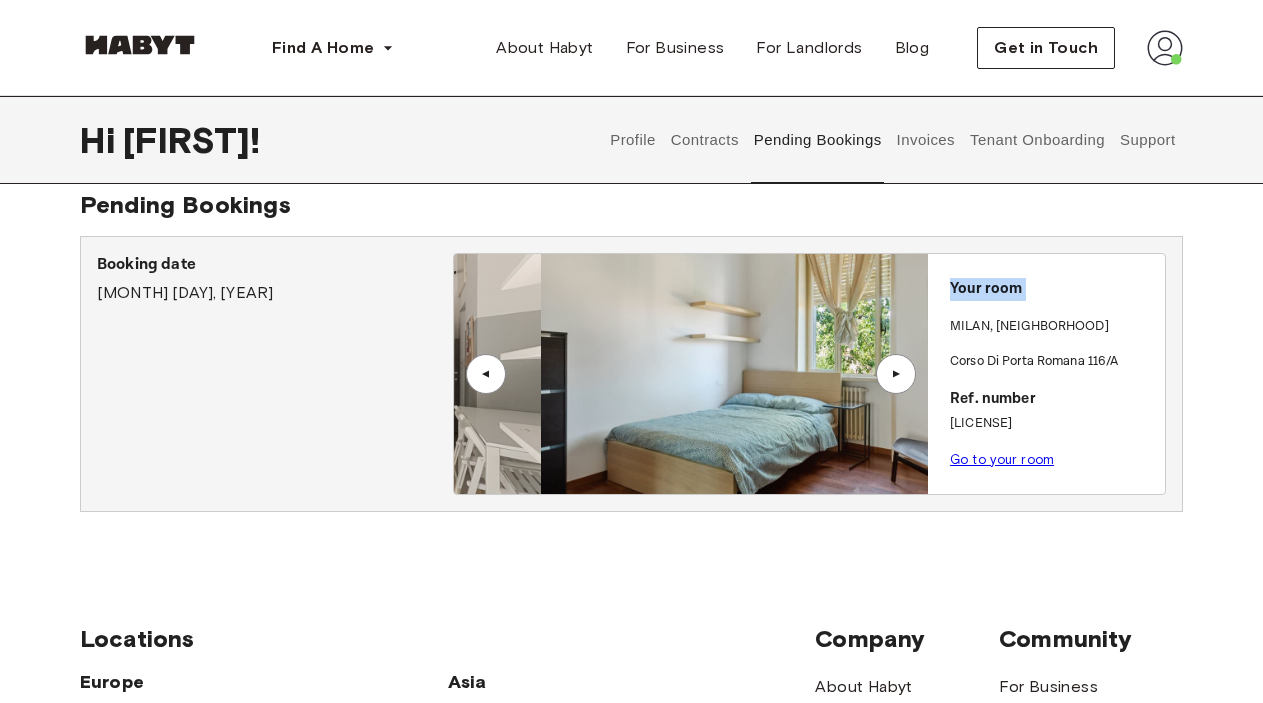 click on "▲" at bounding box center (896, 374) 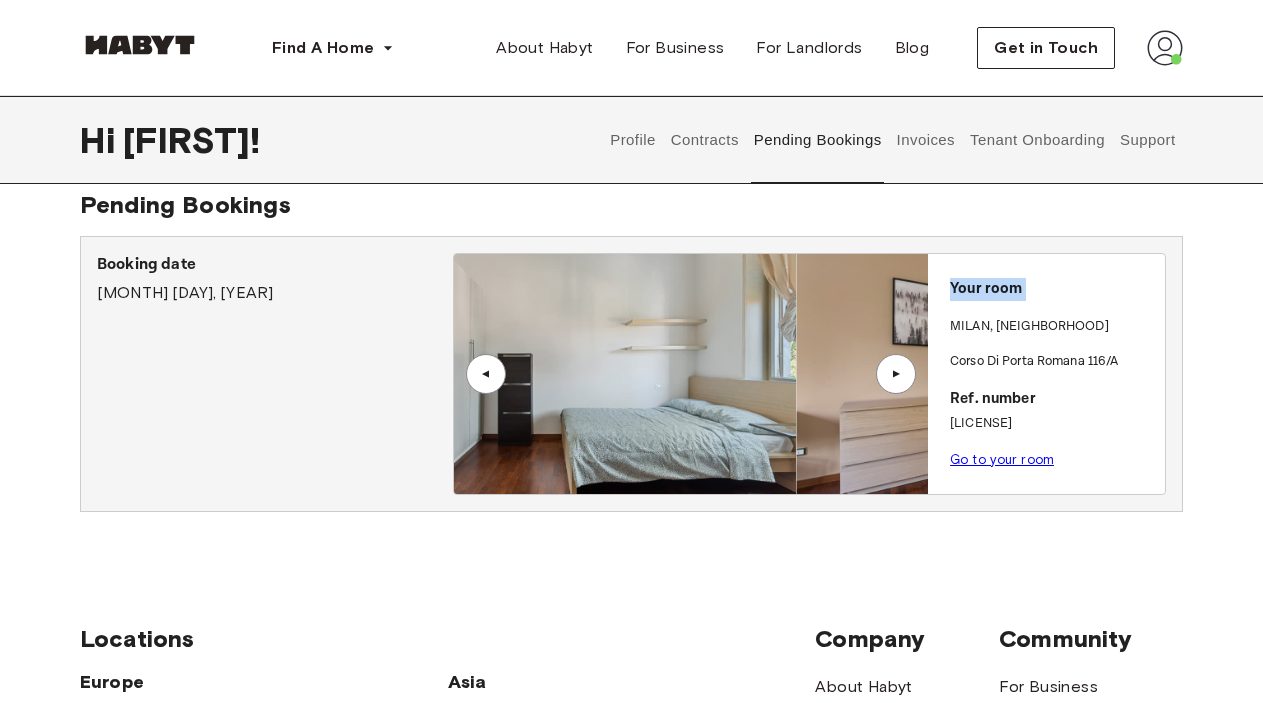 click on "▲" at bounding box center [896, 374] 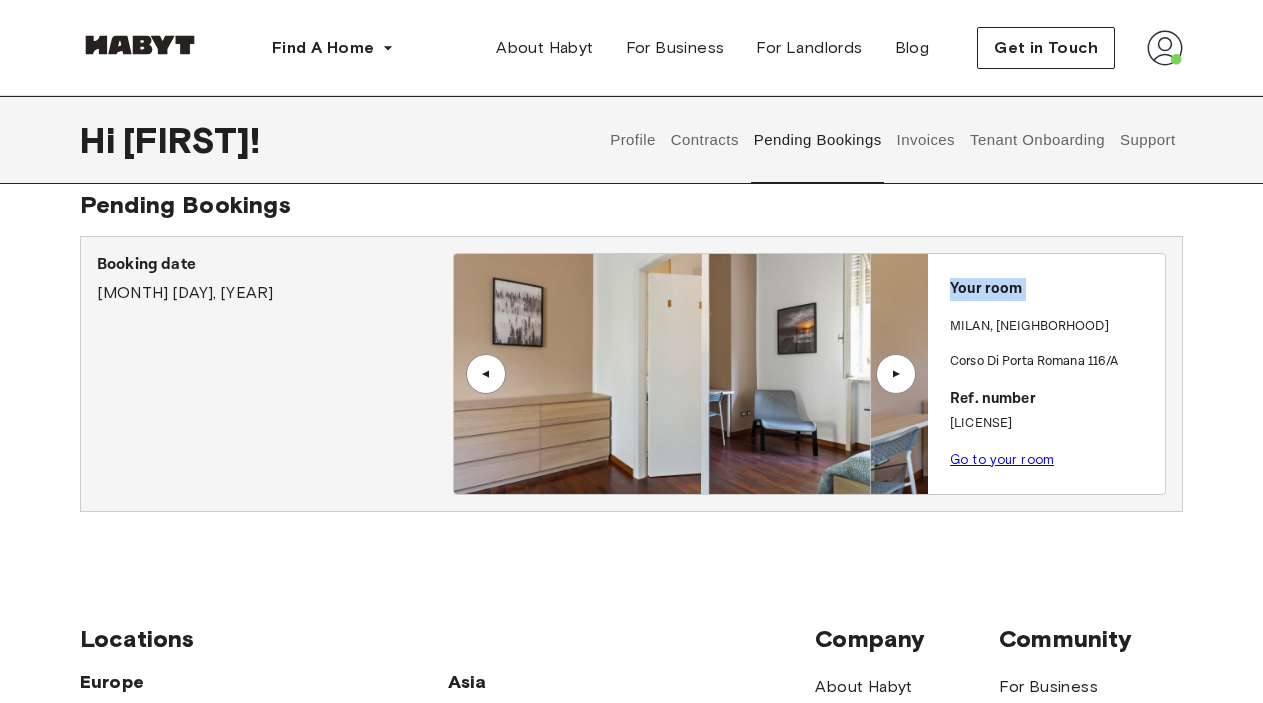 click on "▲" at bounding box center (896, 374) 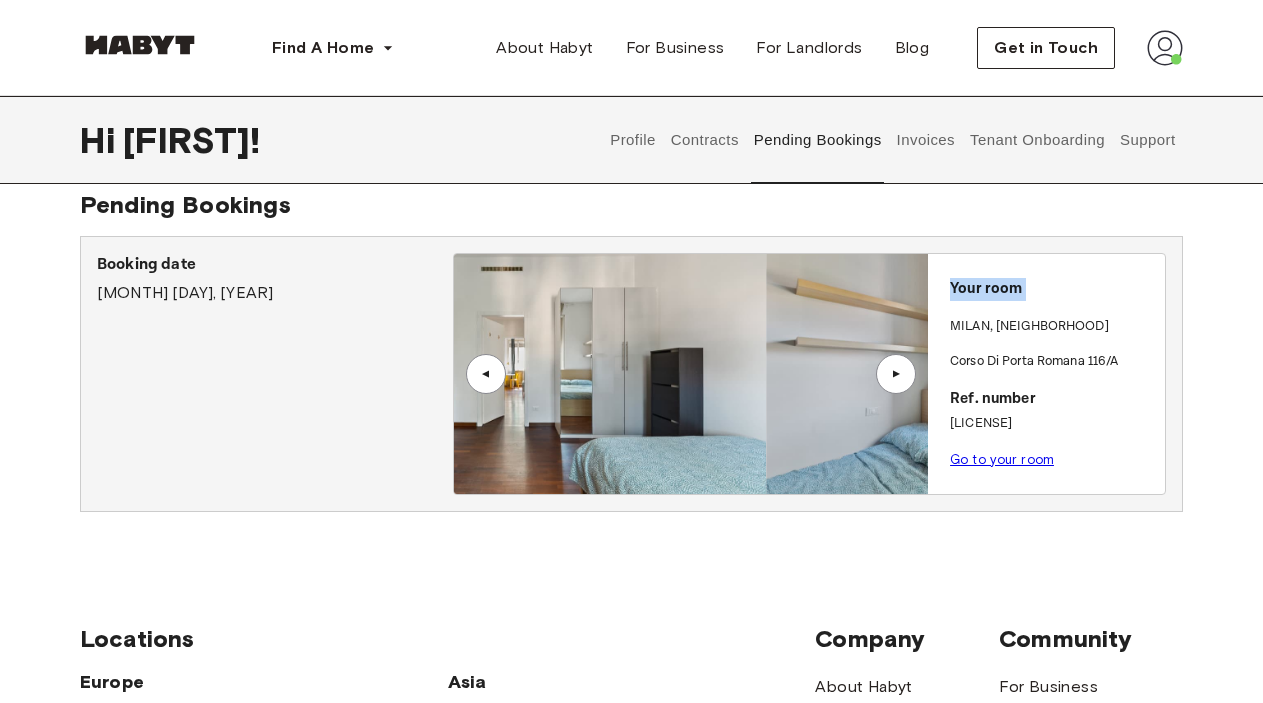 click on "▲" at bounding box center (896, 374) 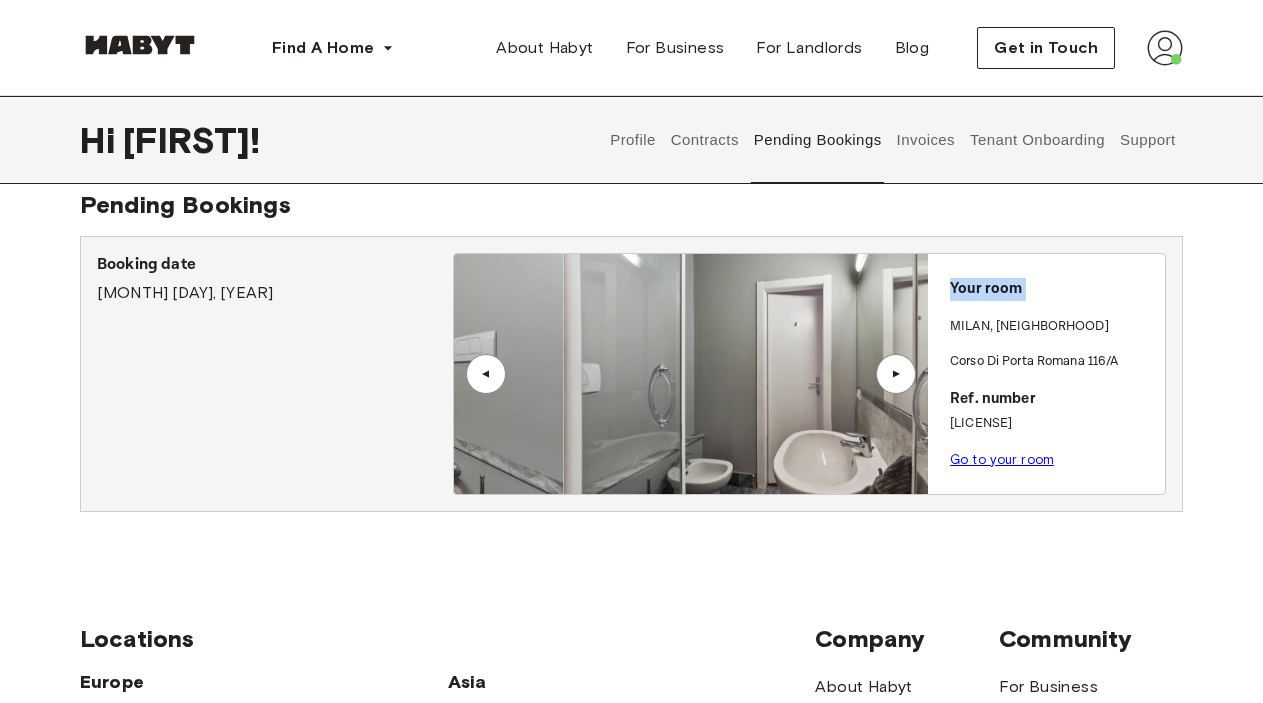 click on "▲" at bounding box center [896, 374] 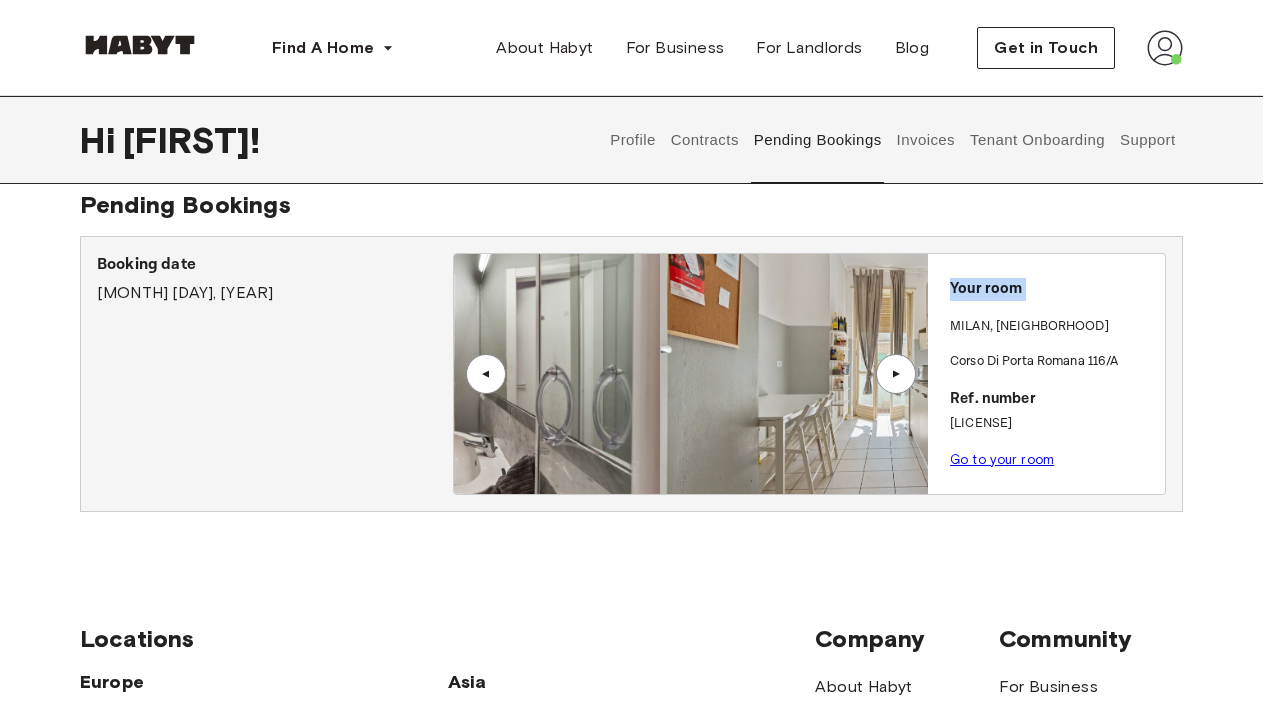 click on "▲" at bounding box center [896, 374] 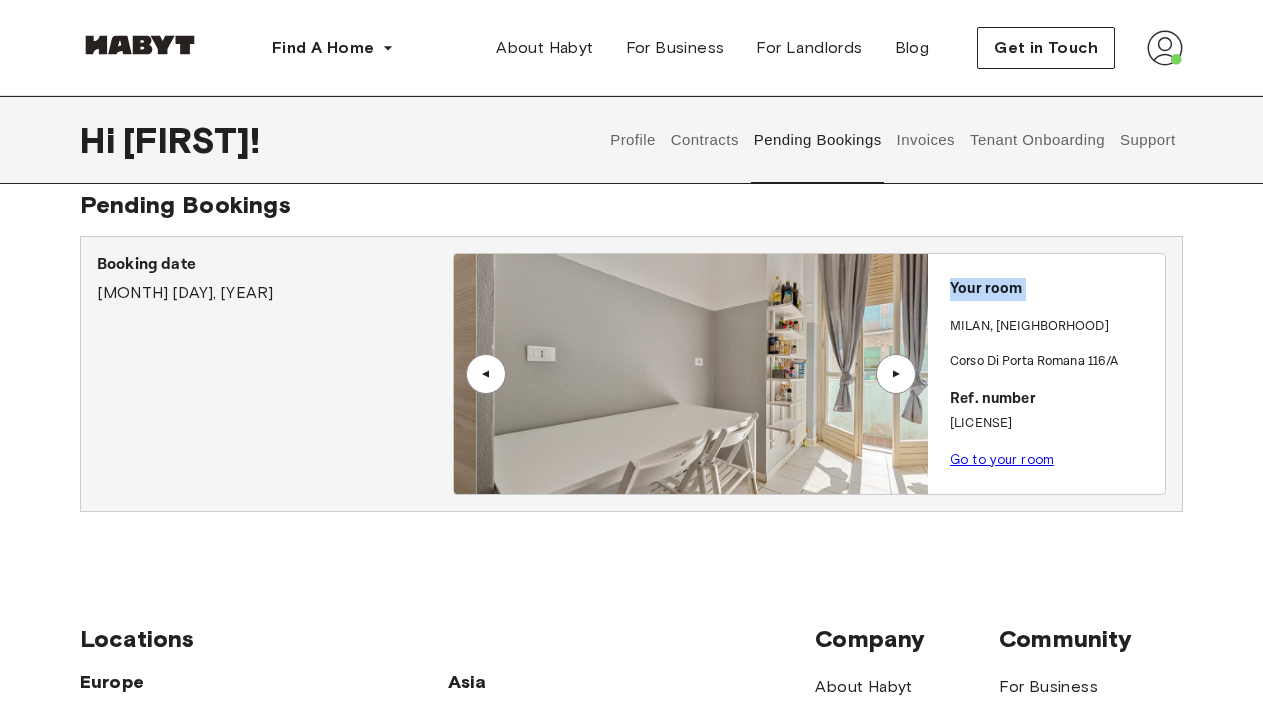 click on "▲" at bounding box center [896, 374] 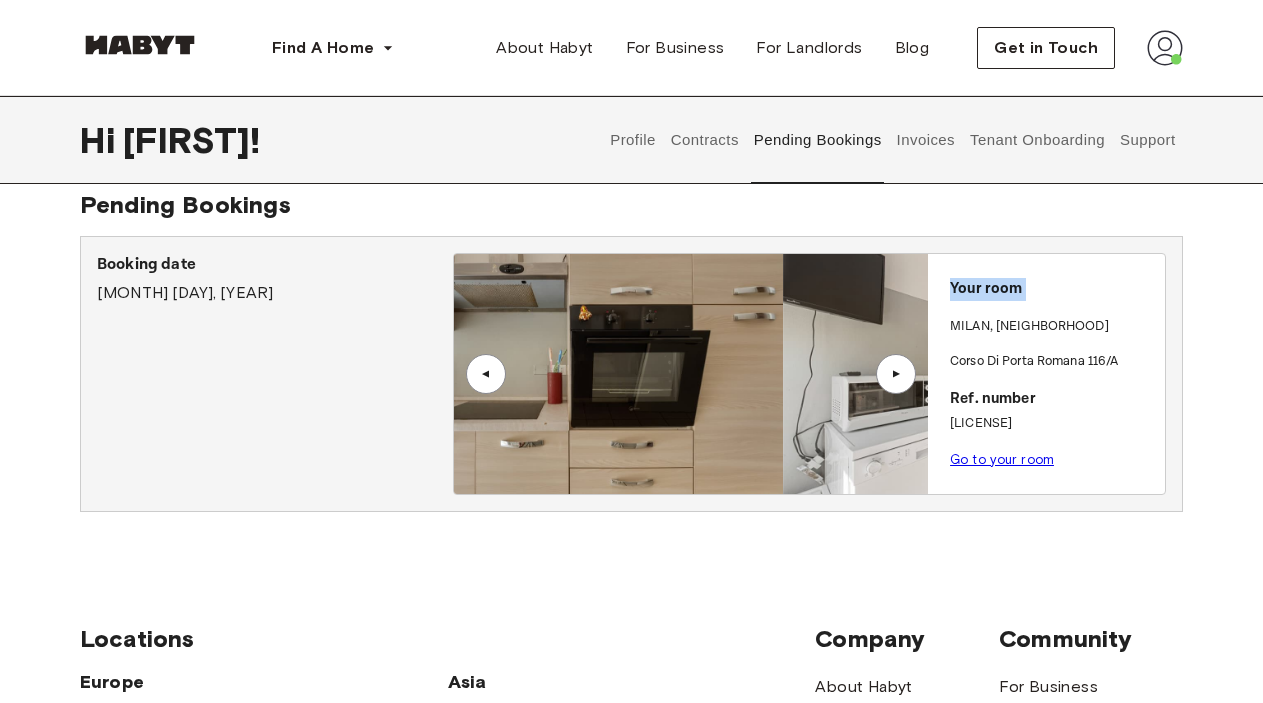 click on "▲" at bounding box center [896, 374] 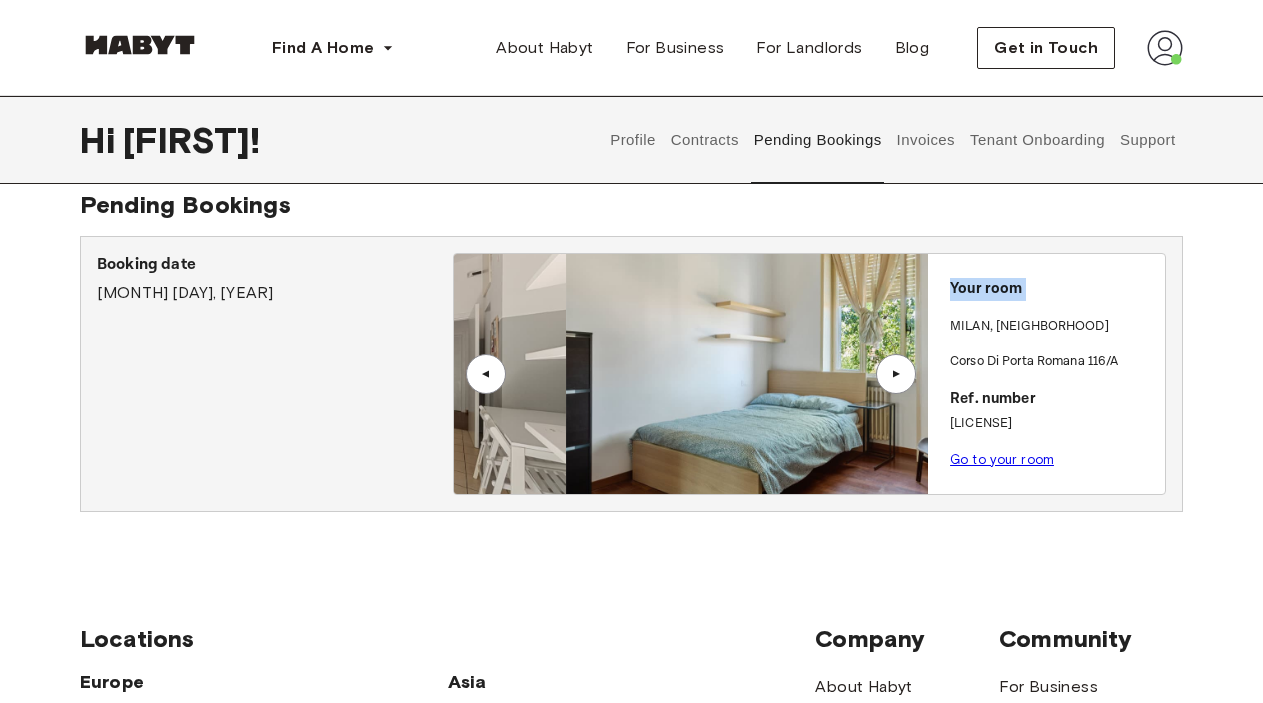 click on "▲" at bounding box center (896, 374) 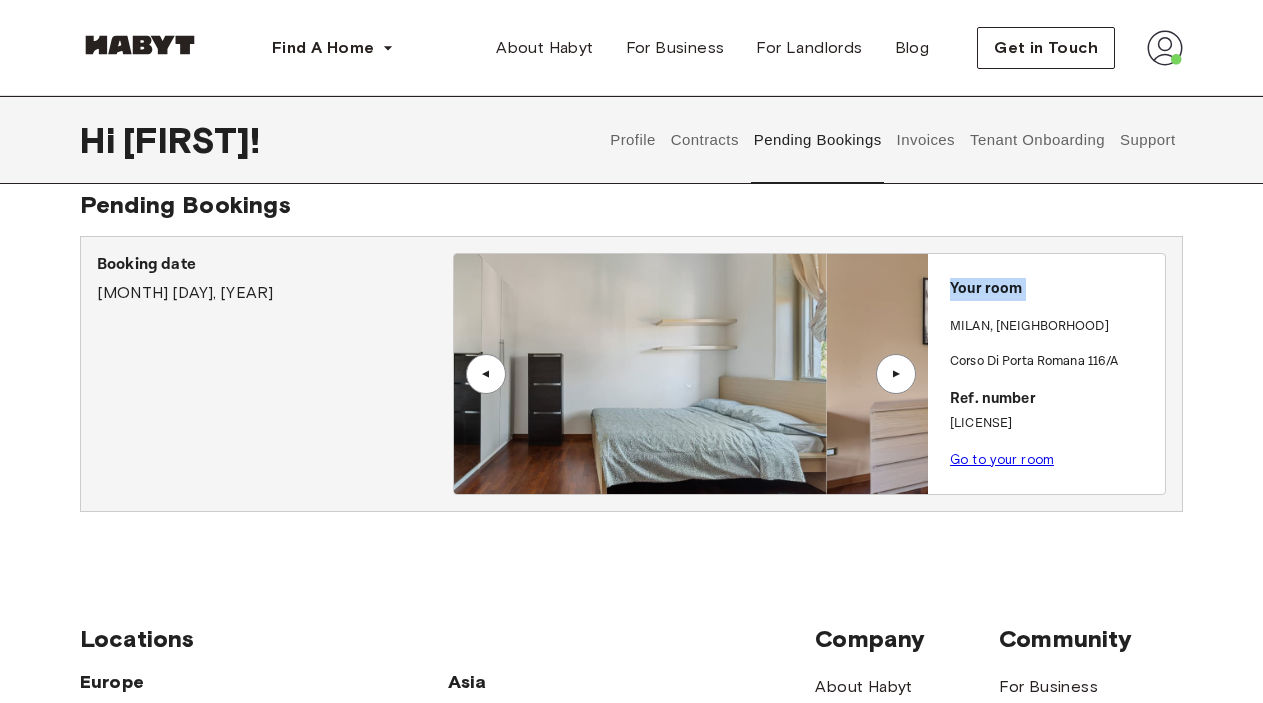 click on "▲" at bounding box center [896, 374] 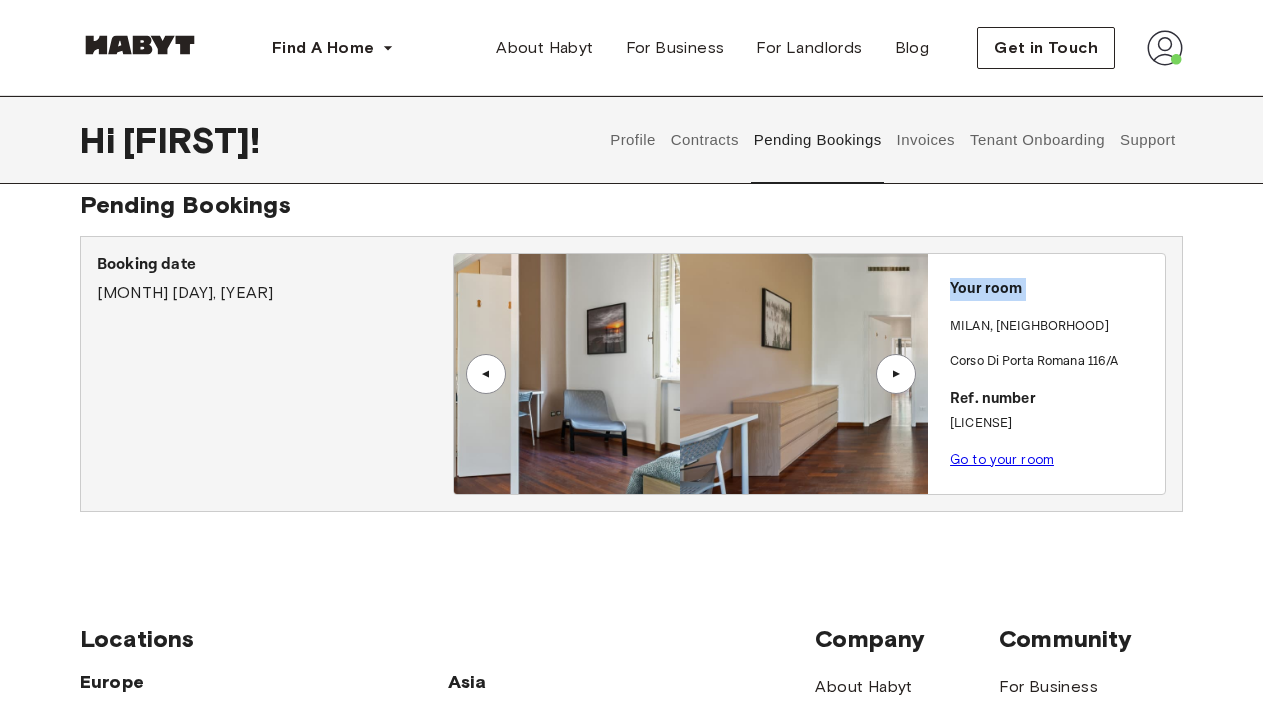 click on "▲" at bounding box center (896, 374) 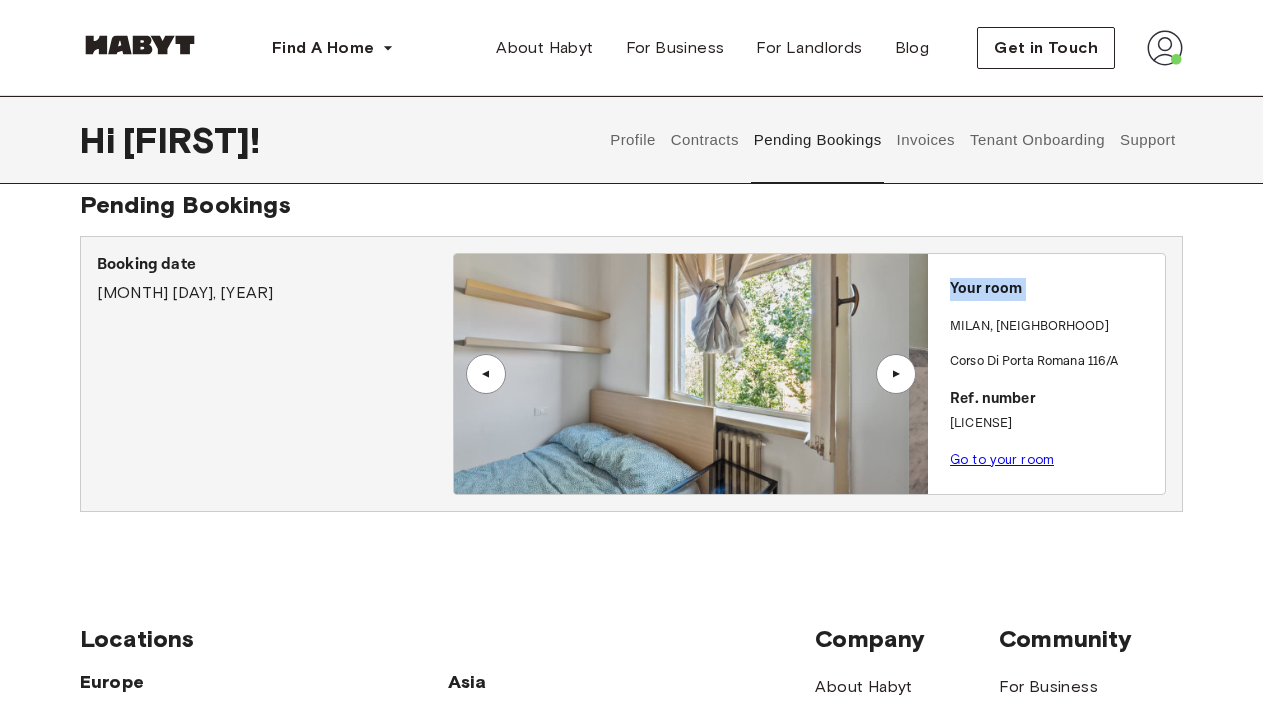 click on "▲" at bounding box center (896, 374) 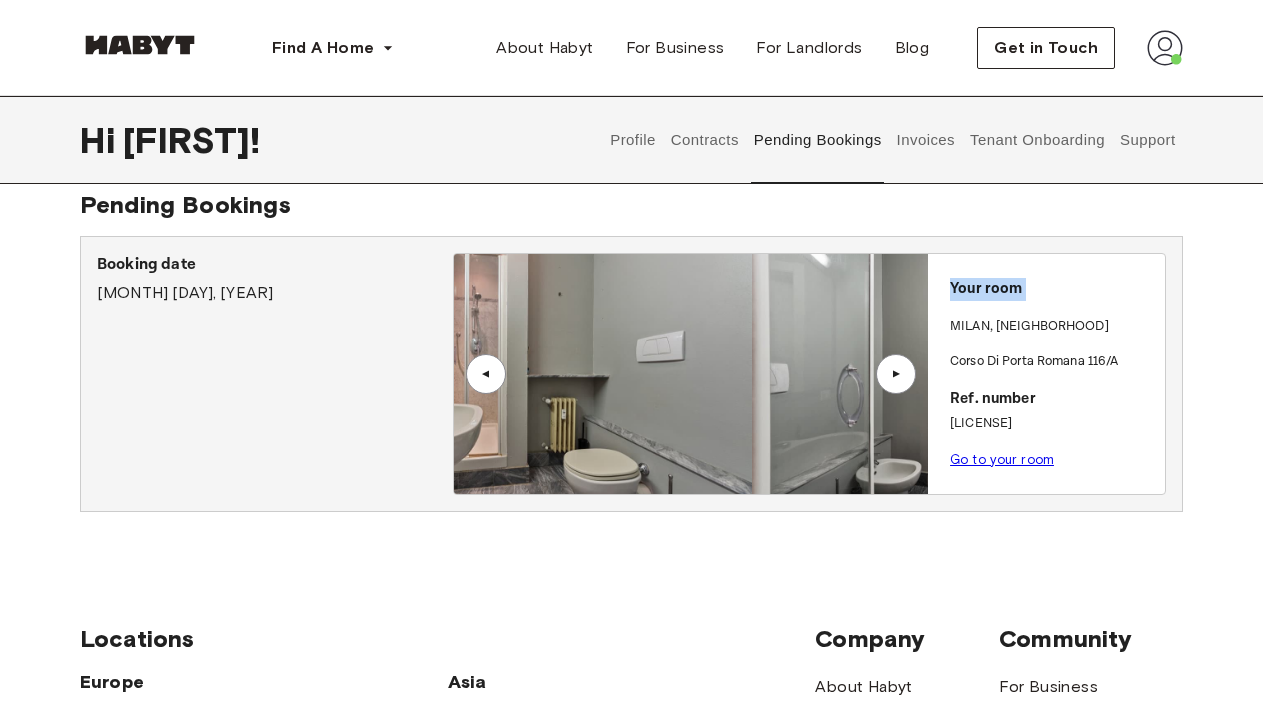 click on "▲" at bounding box center [896, 374] 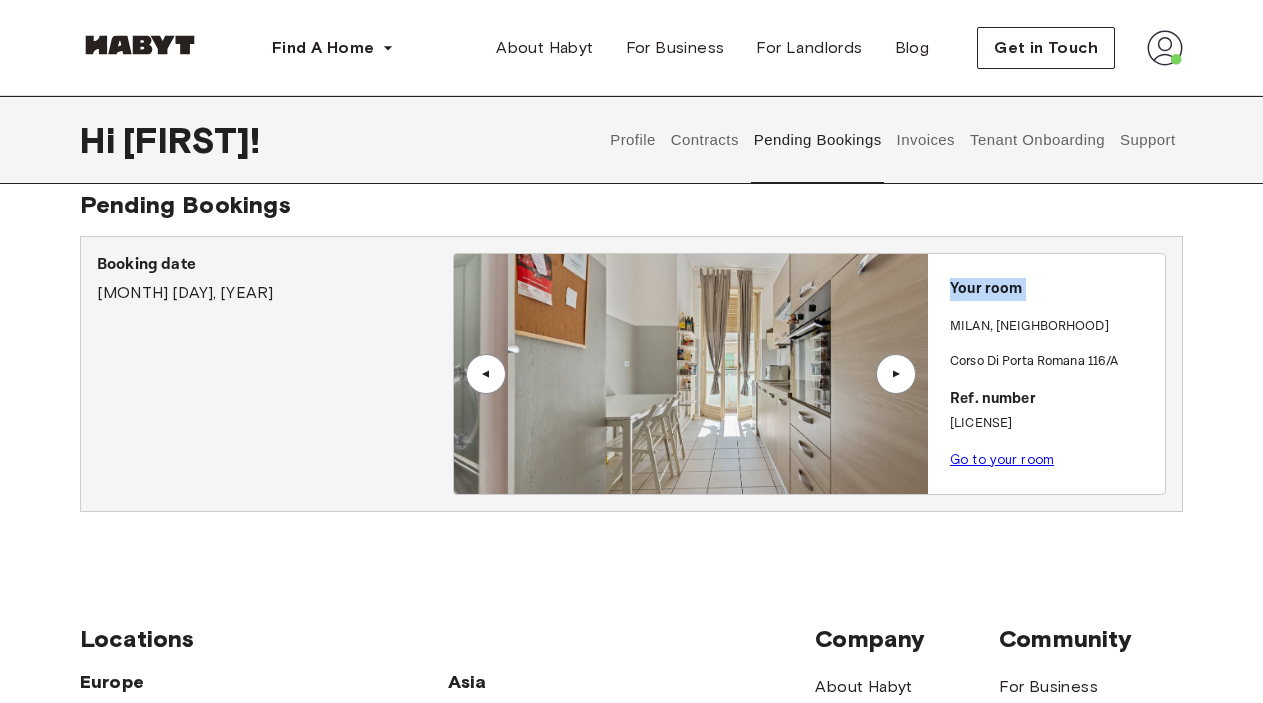 click on "▲" at bounding box center [896, 374] 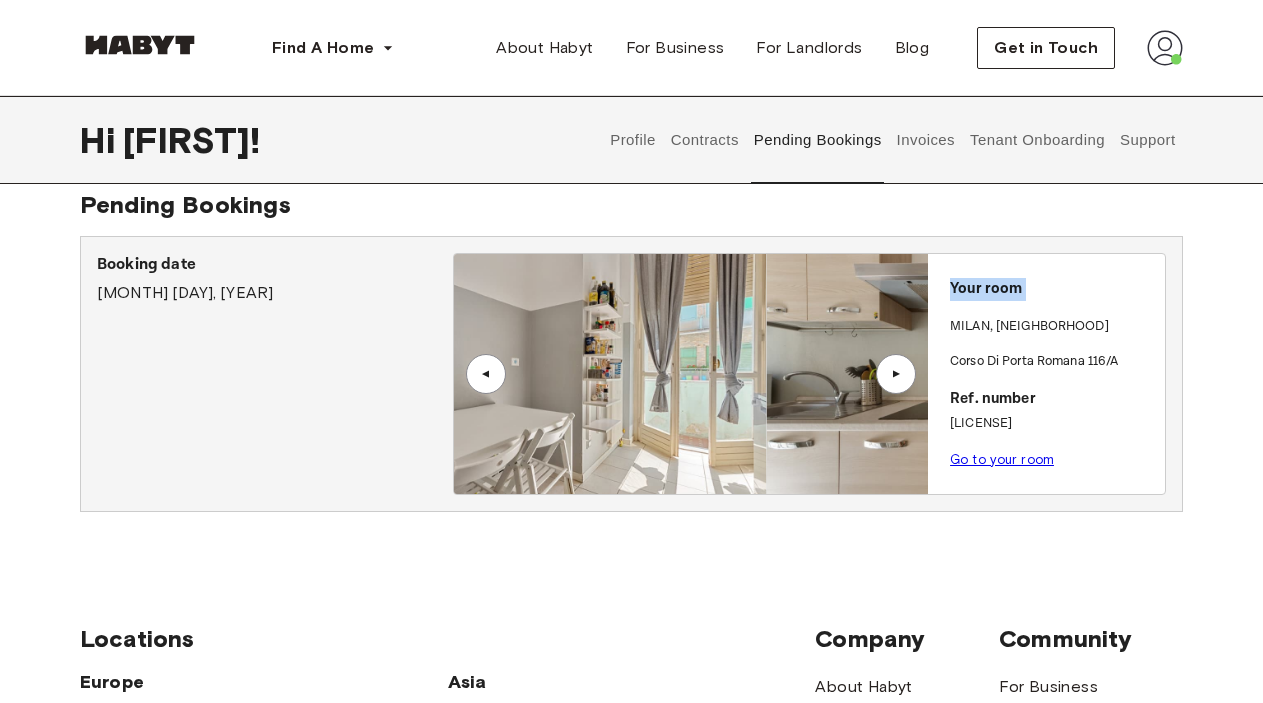 click on "▲" at bounding box center [896, 374] 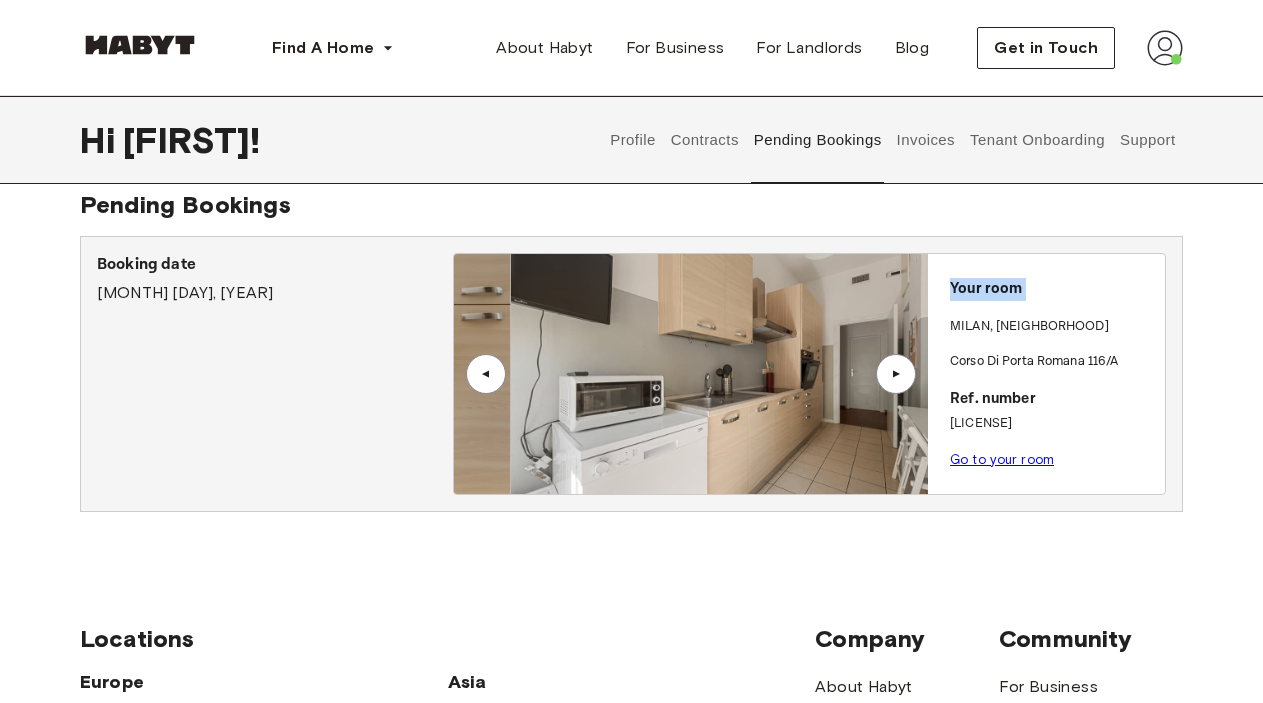 click on "▲" at bounding box center (896, 374) 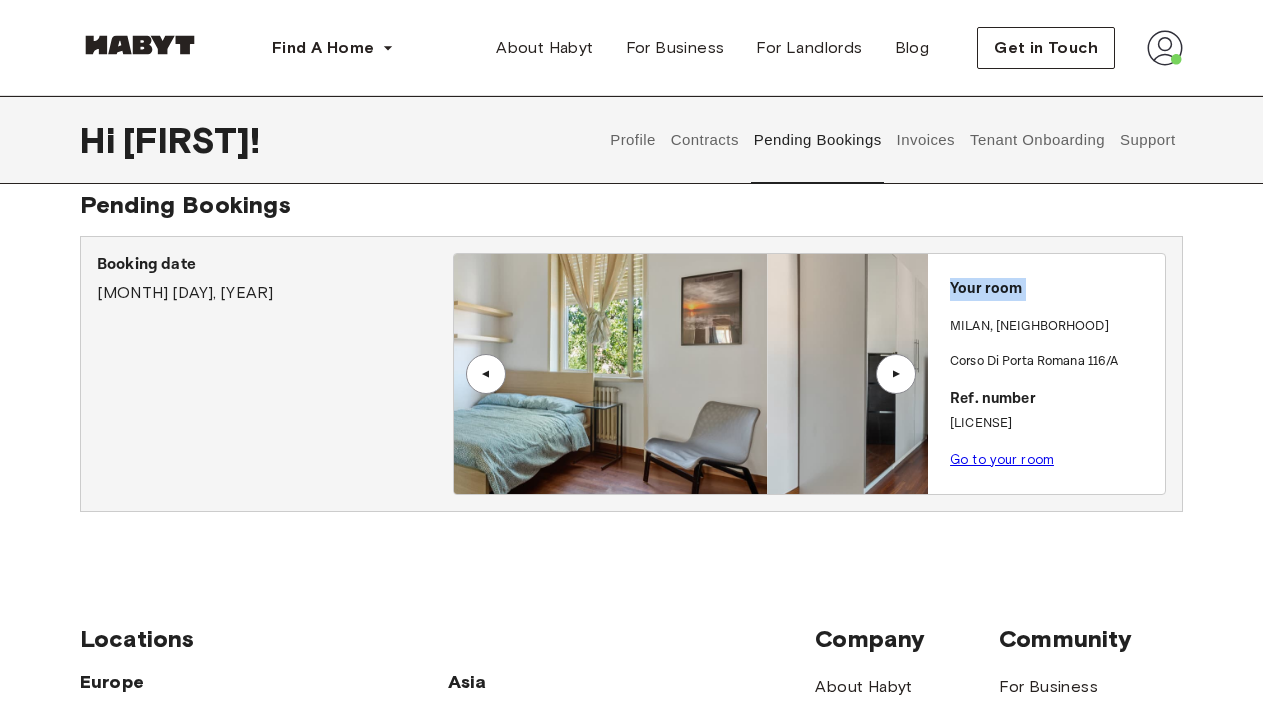 click on "▲" at bounding box center (896, 374) 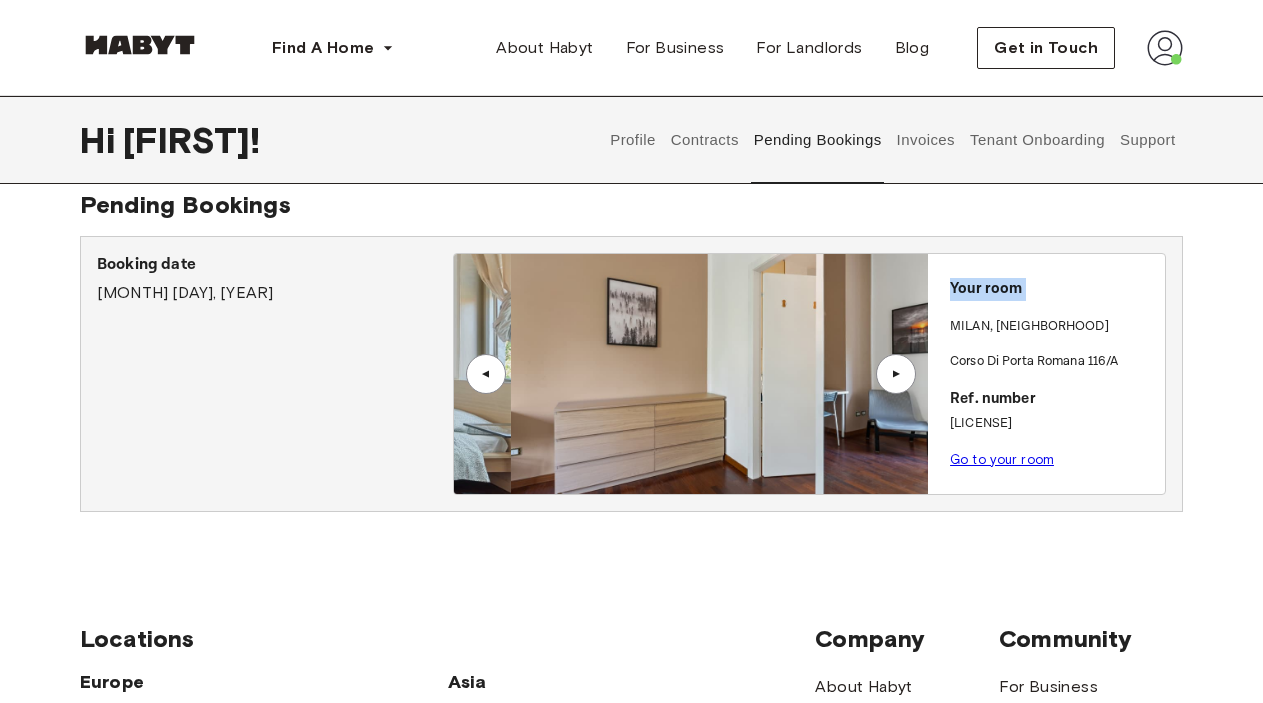 click on "▲" at bounding box center [896, 374] 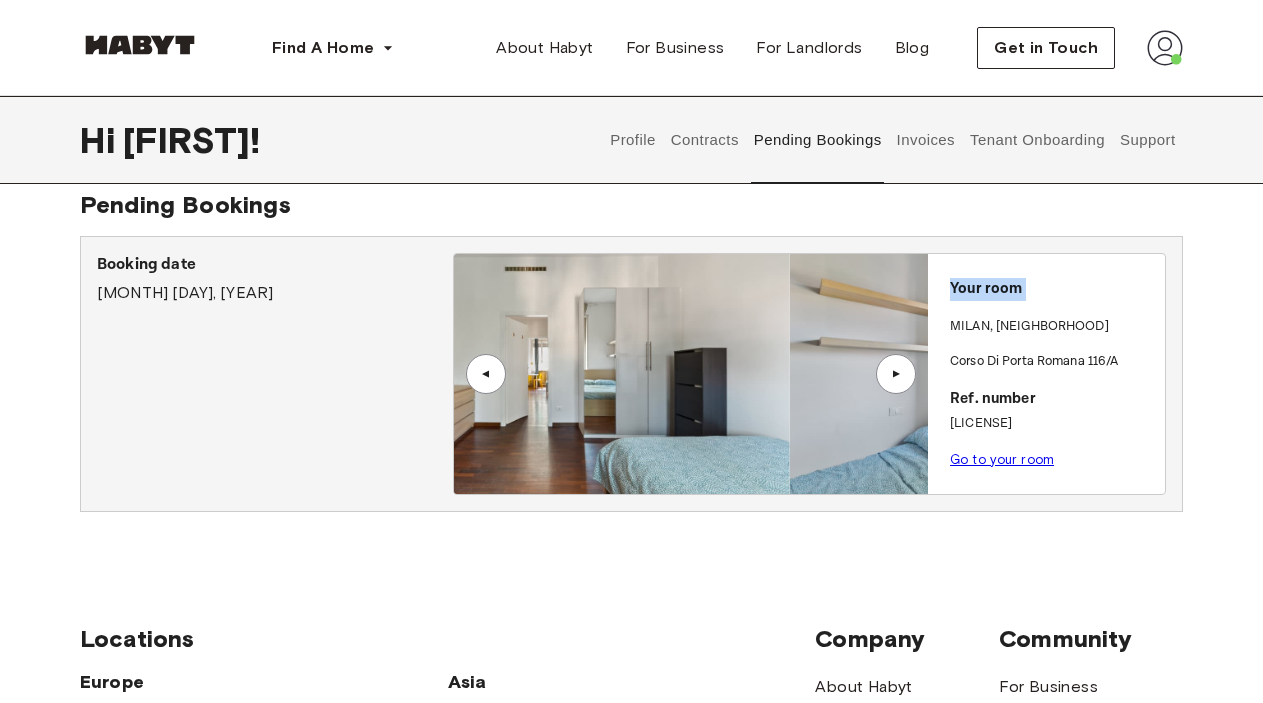 click on "▲" at bounding box center [896, 374] 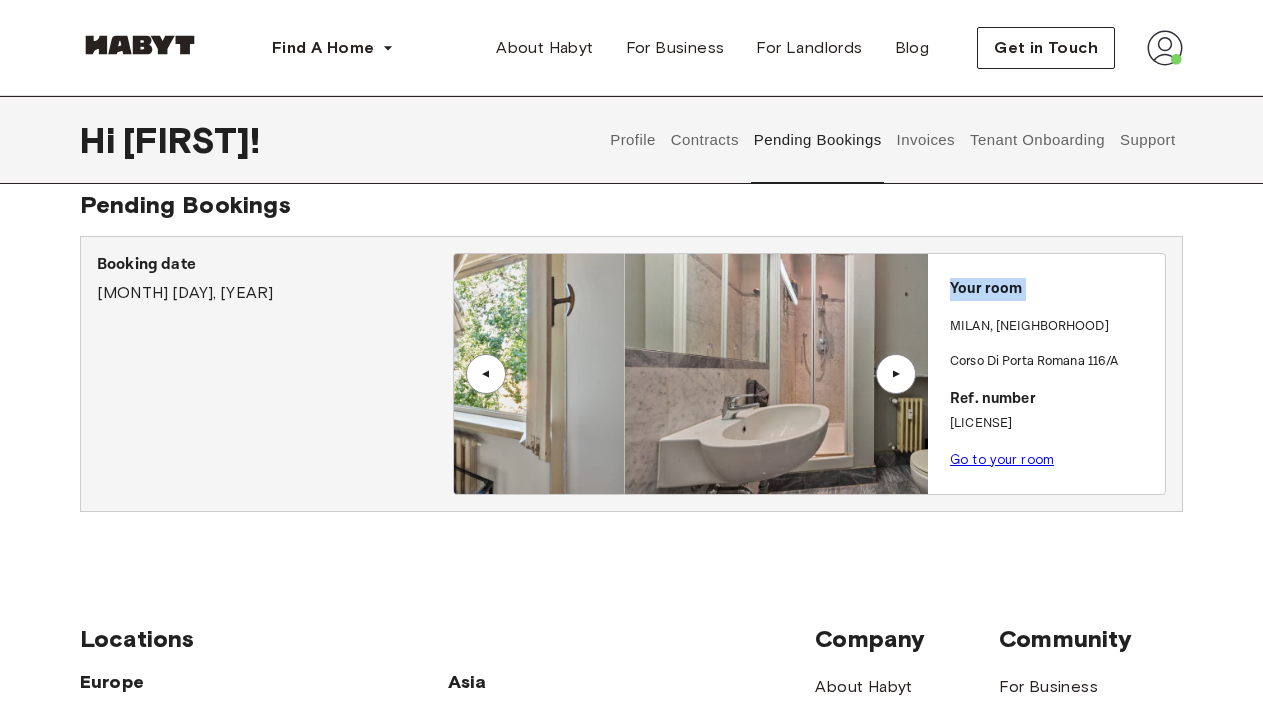 click on "▲" at bounding box center [896, 374] 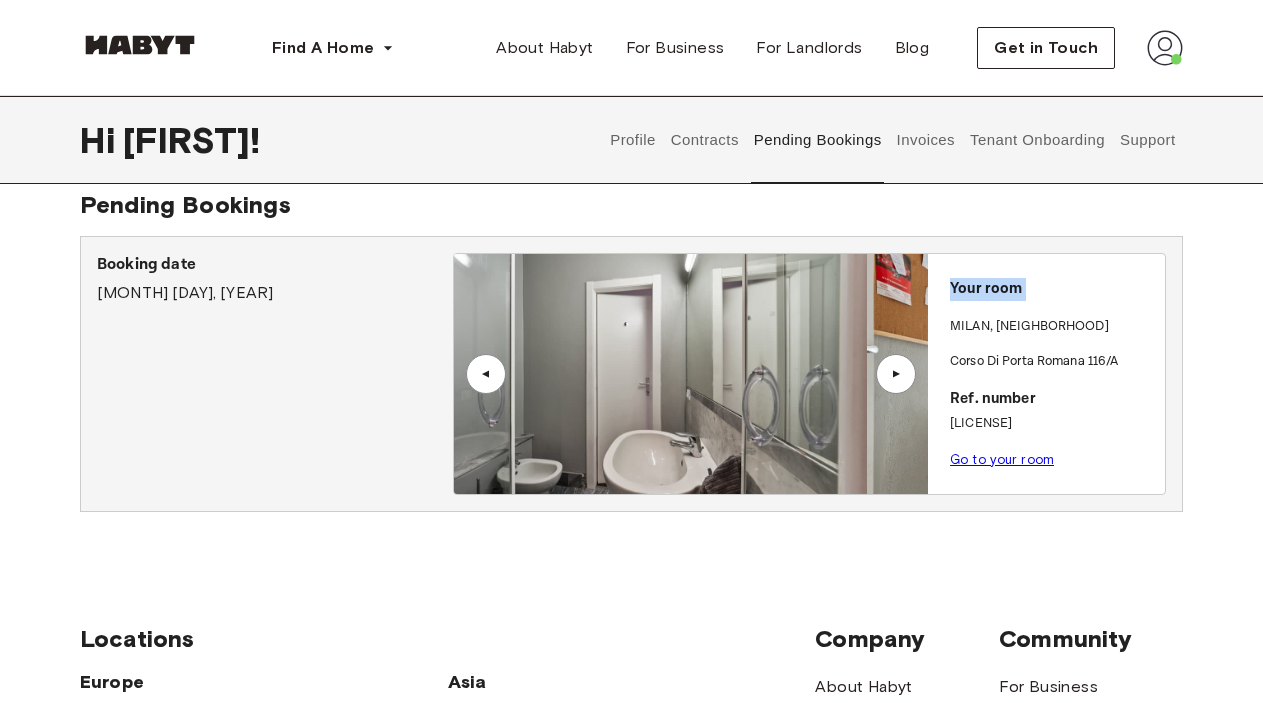 click on "▲" at bounding box center [896, 374] 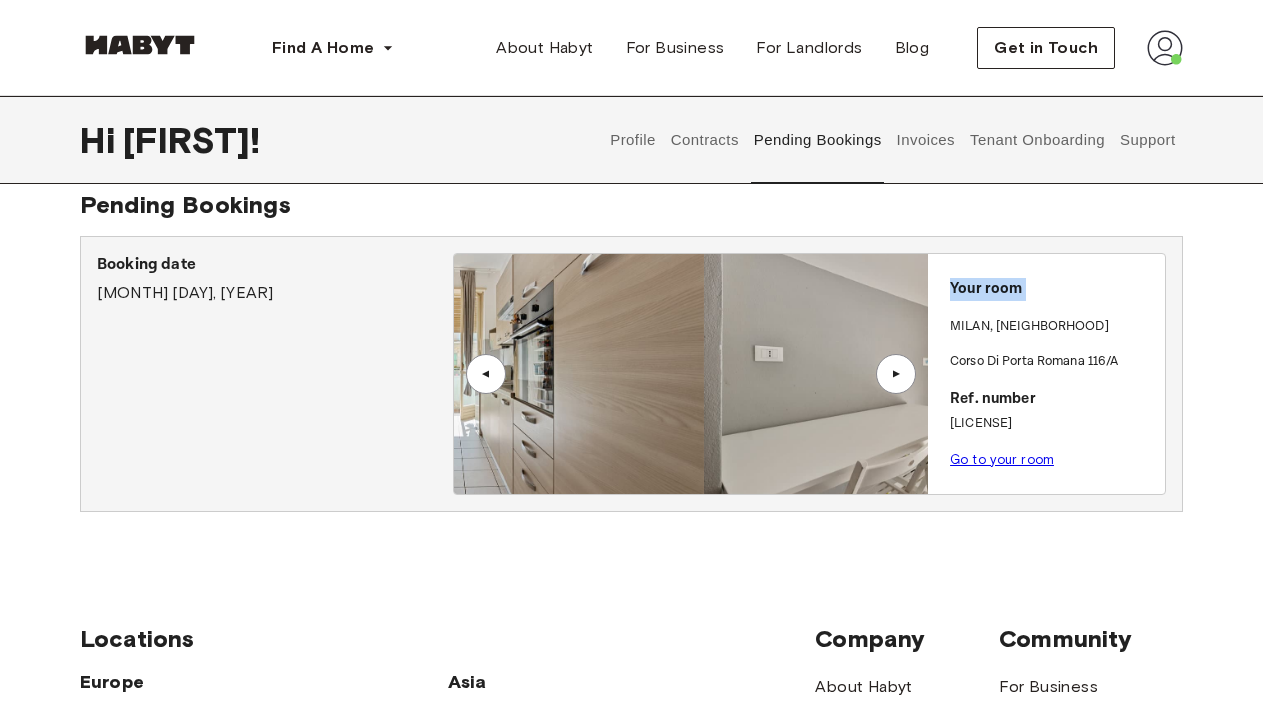 click on "▲" at bounding box center [896, 374] 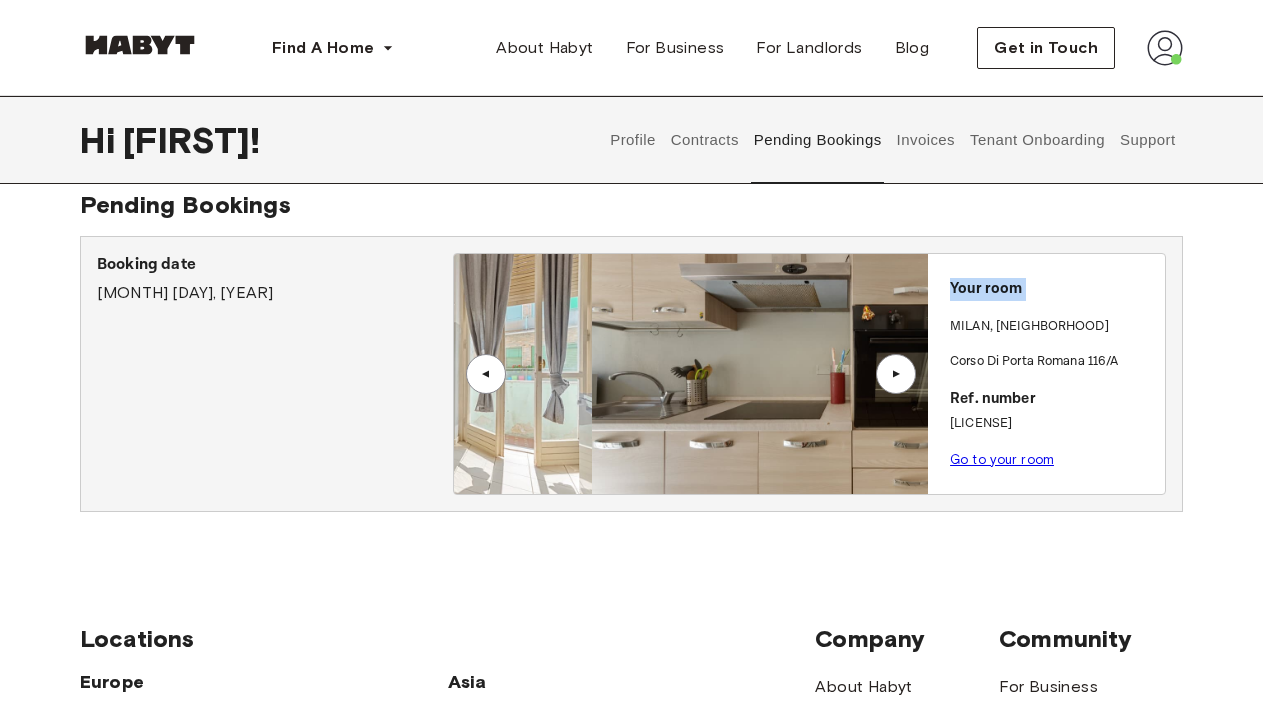 click on "▲" at bounding box center (896, 374) 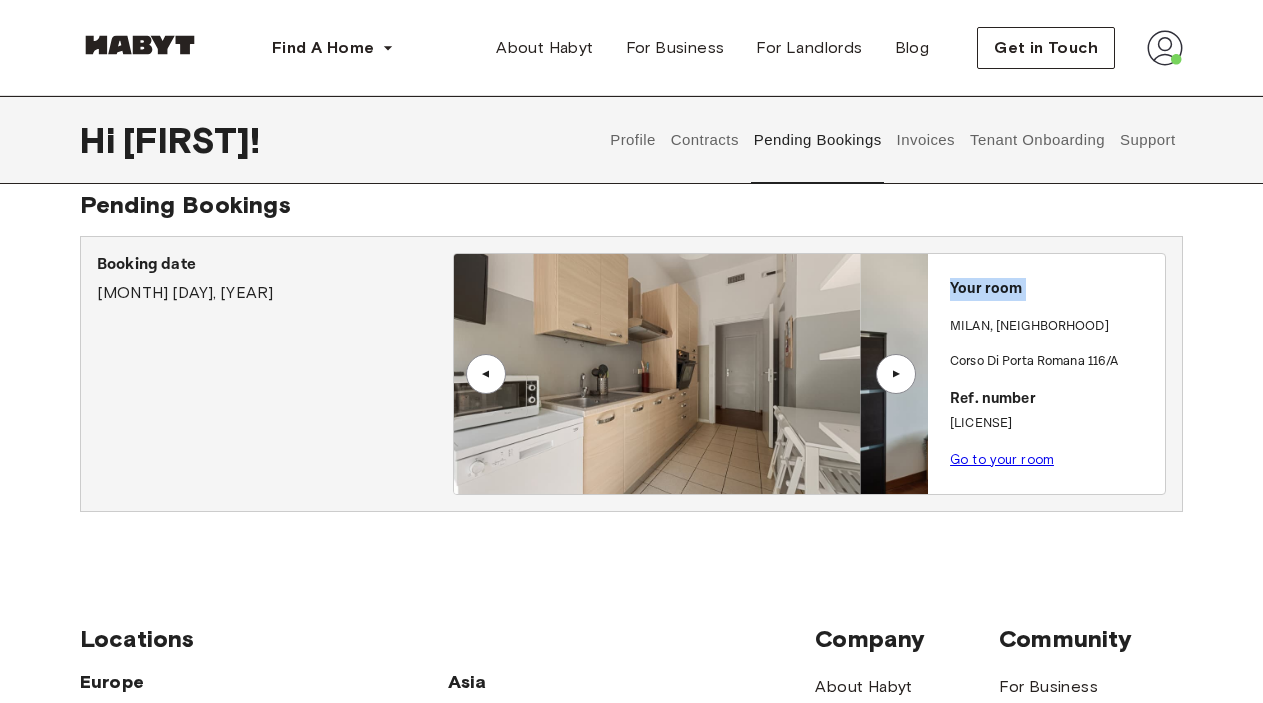 click on "▲" at bounding box center (896, 374) 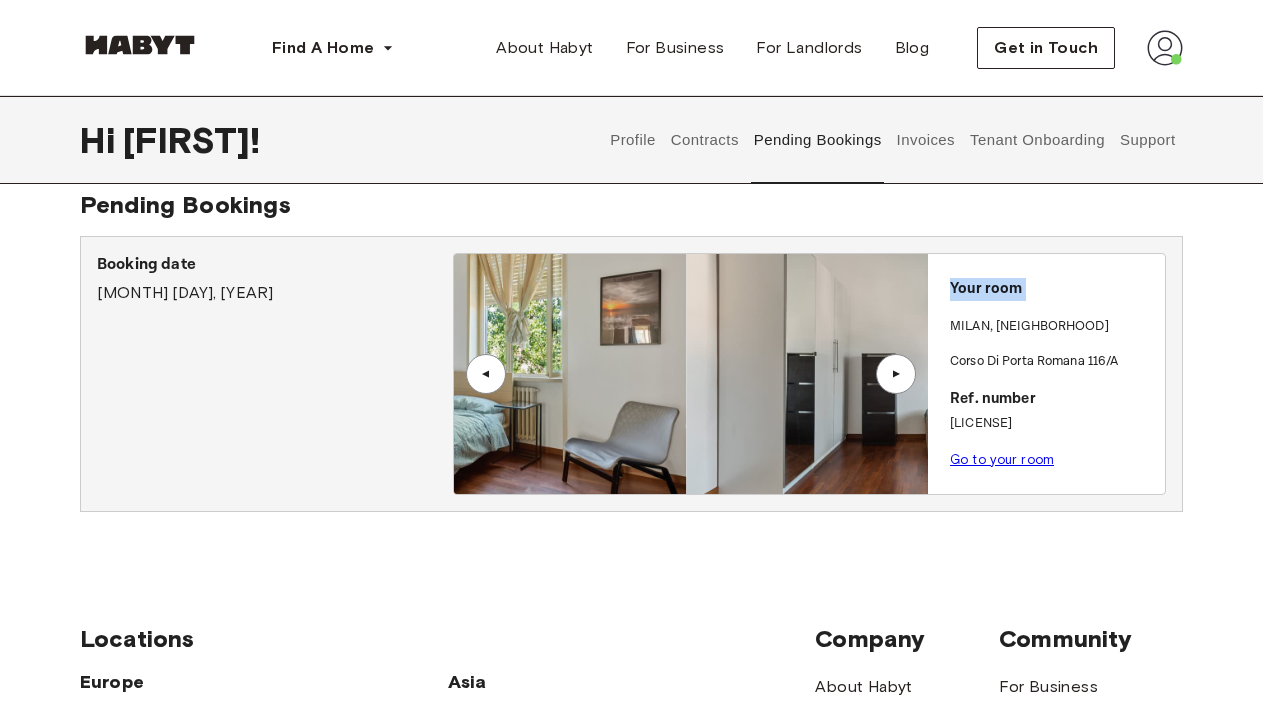 click on "▲" at bounding box center (896, 374) 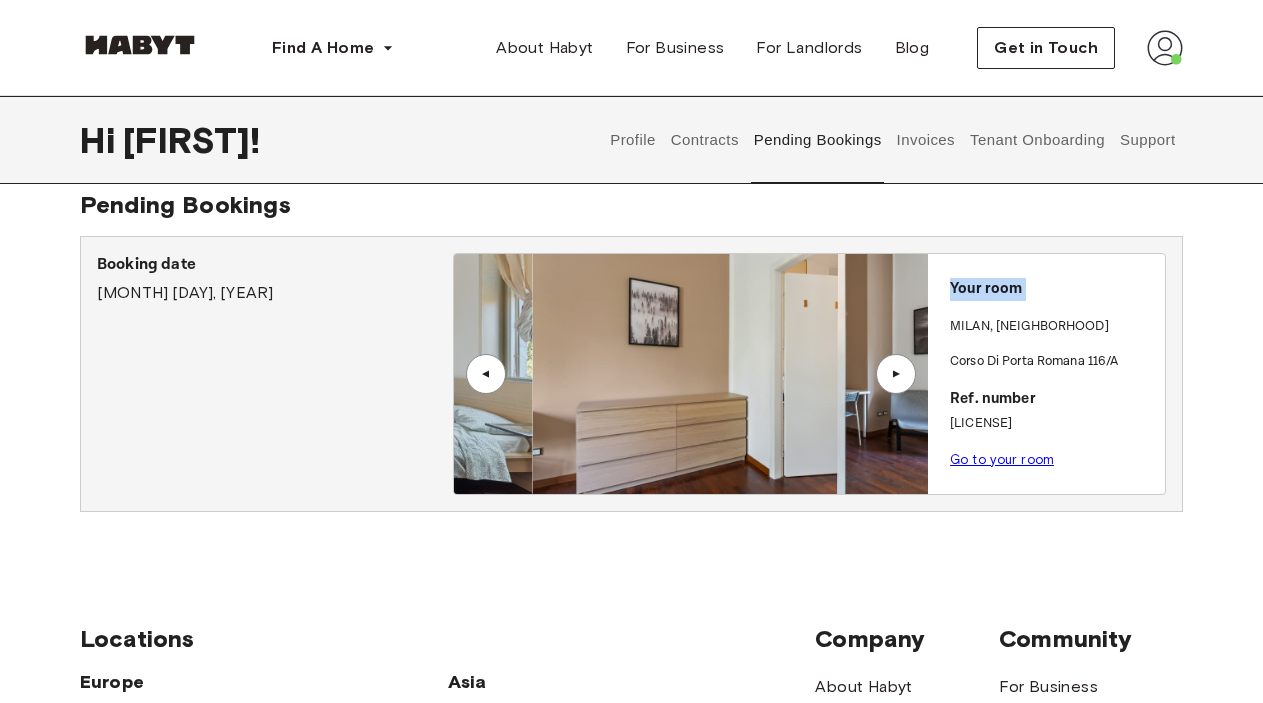 click on "▲" at bounding box center (896, 374) 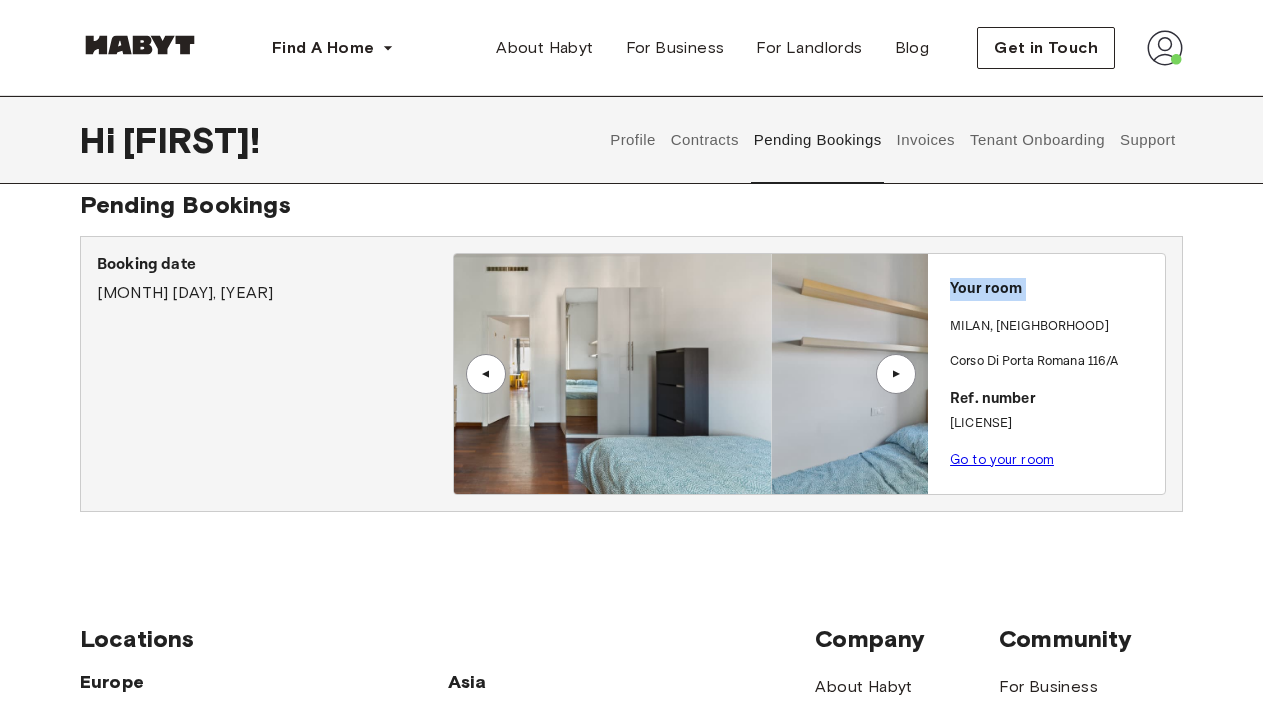 click on "▲" at bounding box center (896, 374) 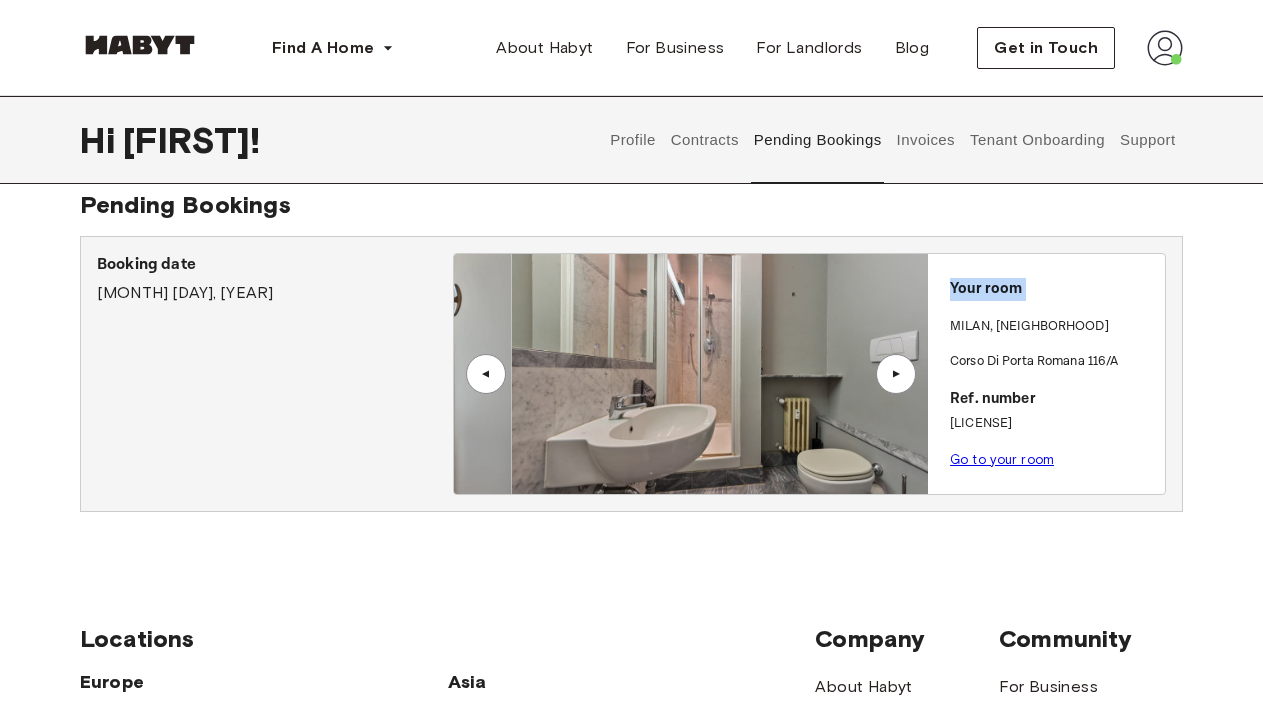 click on "▲" at bounding box center (896, 374) 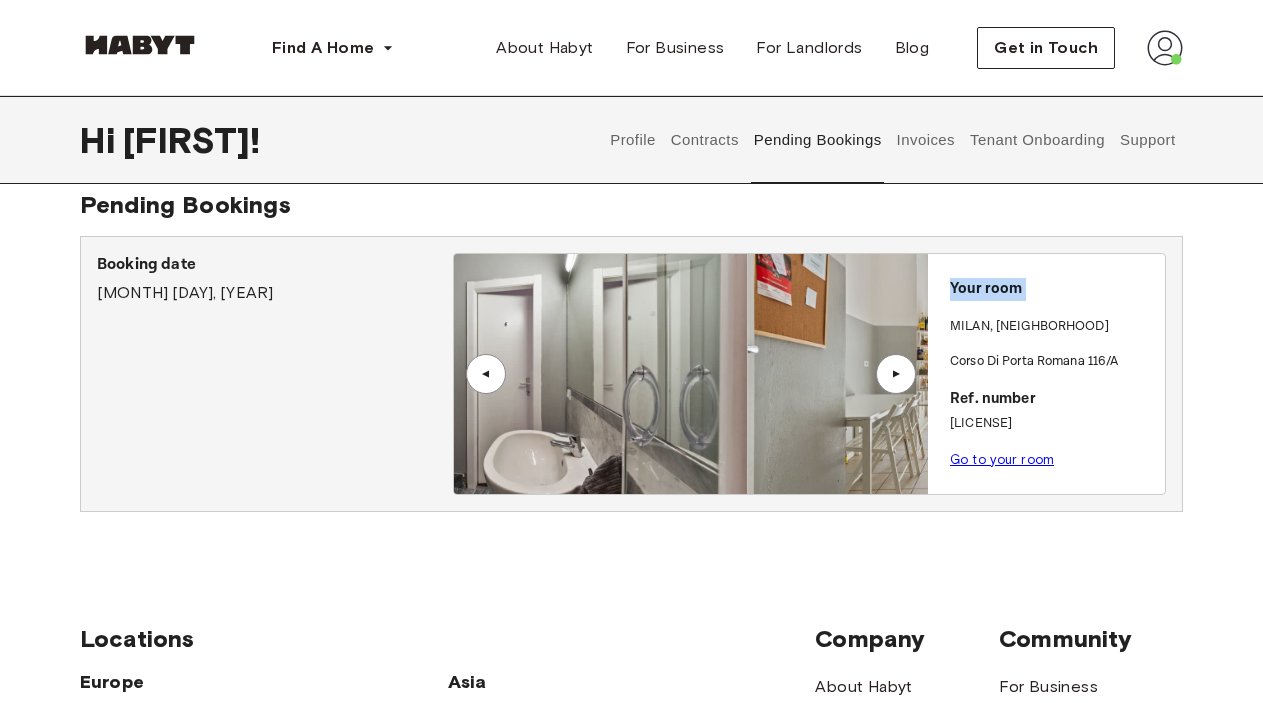 click on "▲" at bounding box center [896, 374] 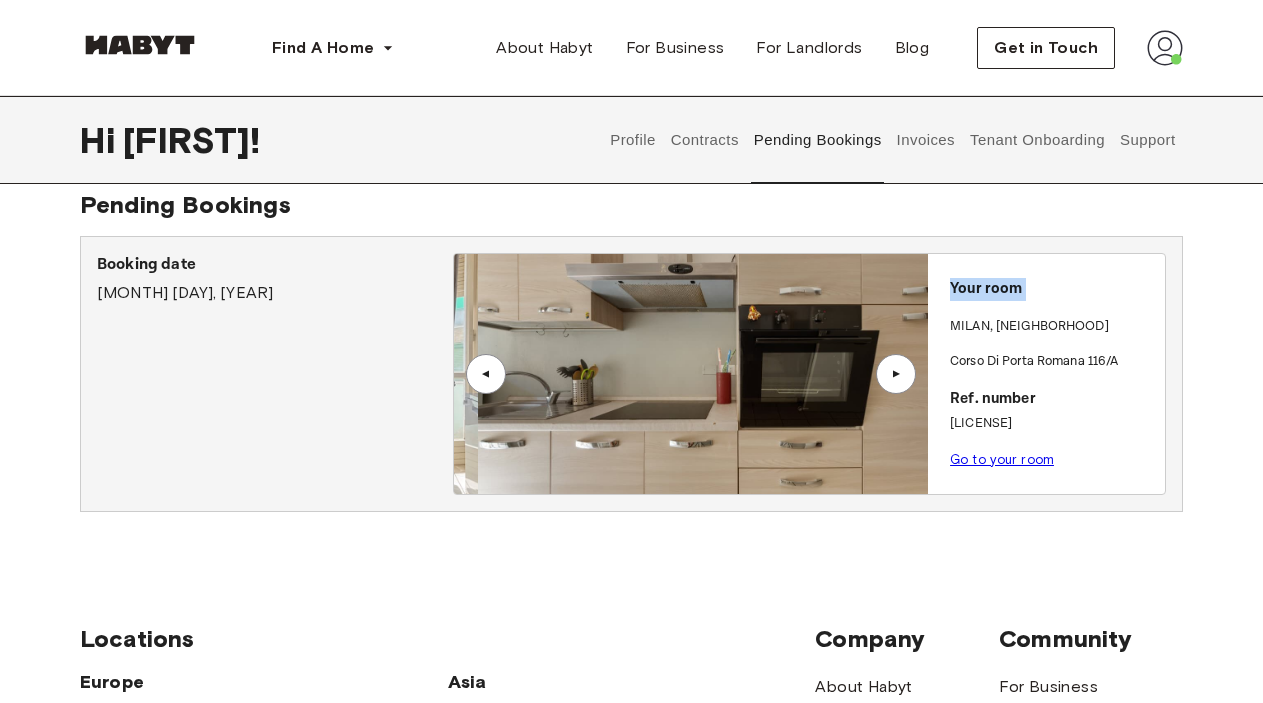 click on "Contracts" at bounding box center (704, 140) 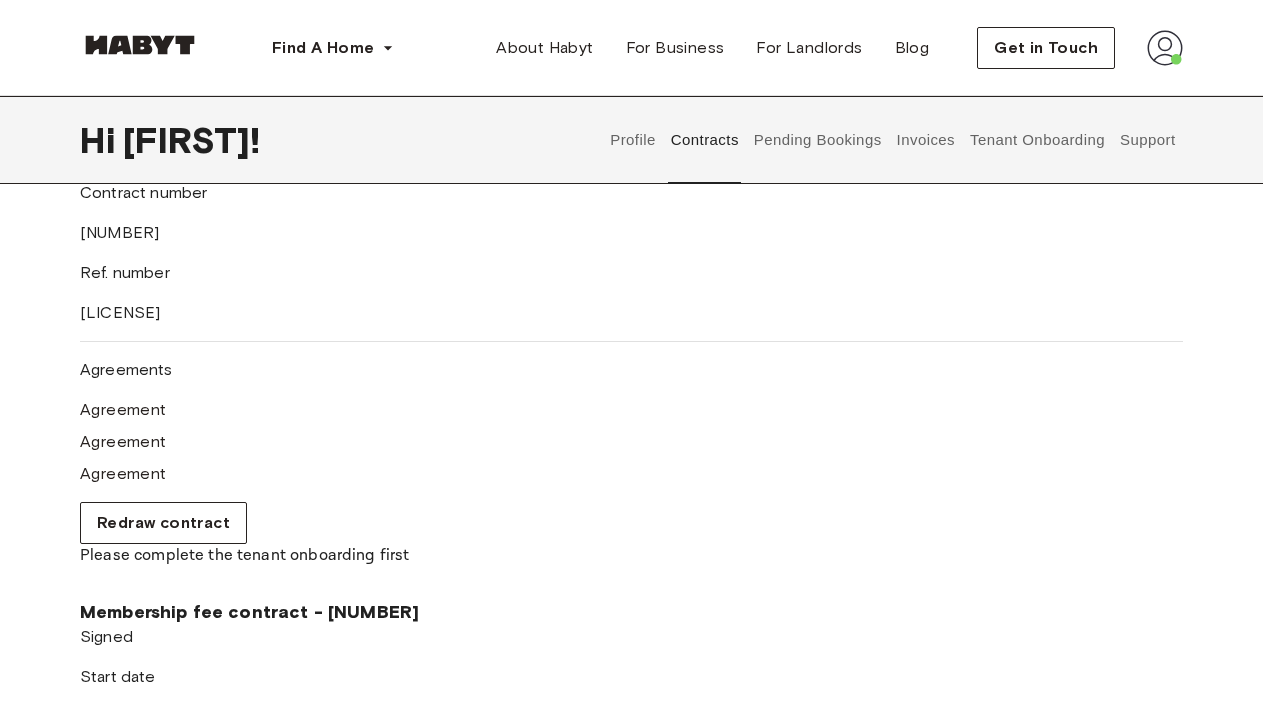 scroll, scrollTop: 580, scrollLeft: 0, axis: vertical 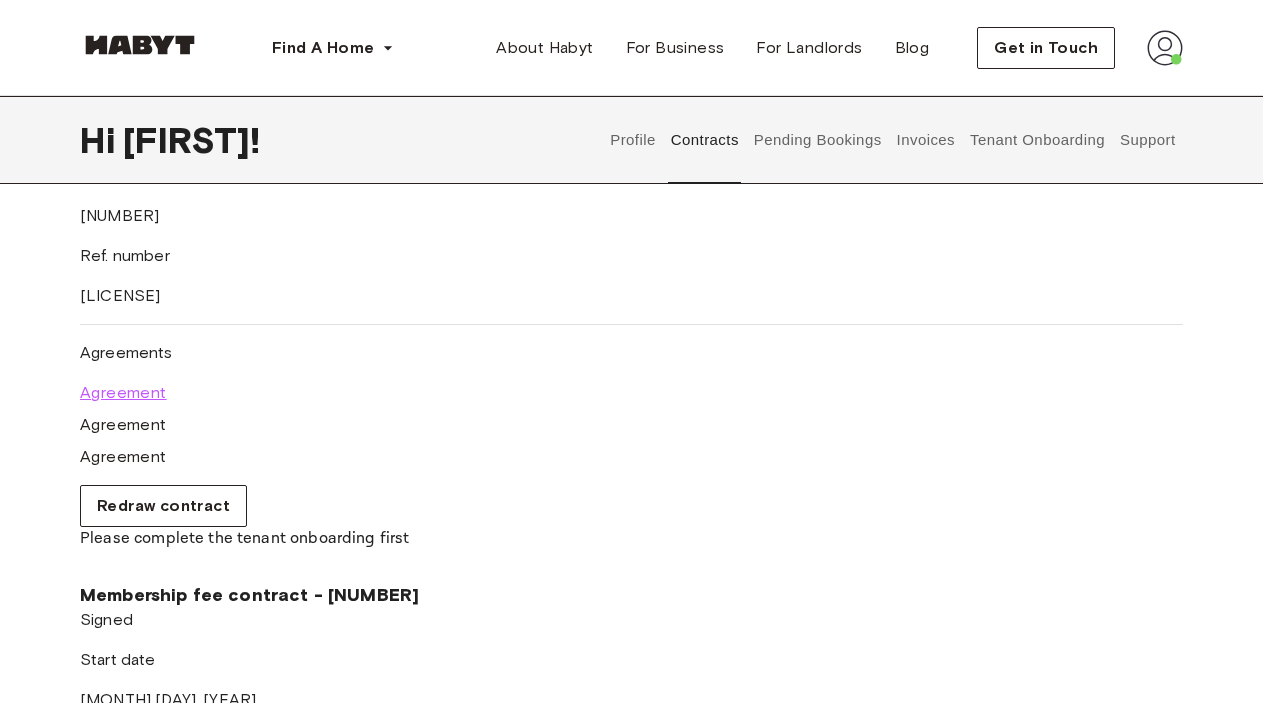 click on "Agreement" at bounding box center [123, 393] 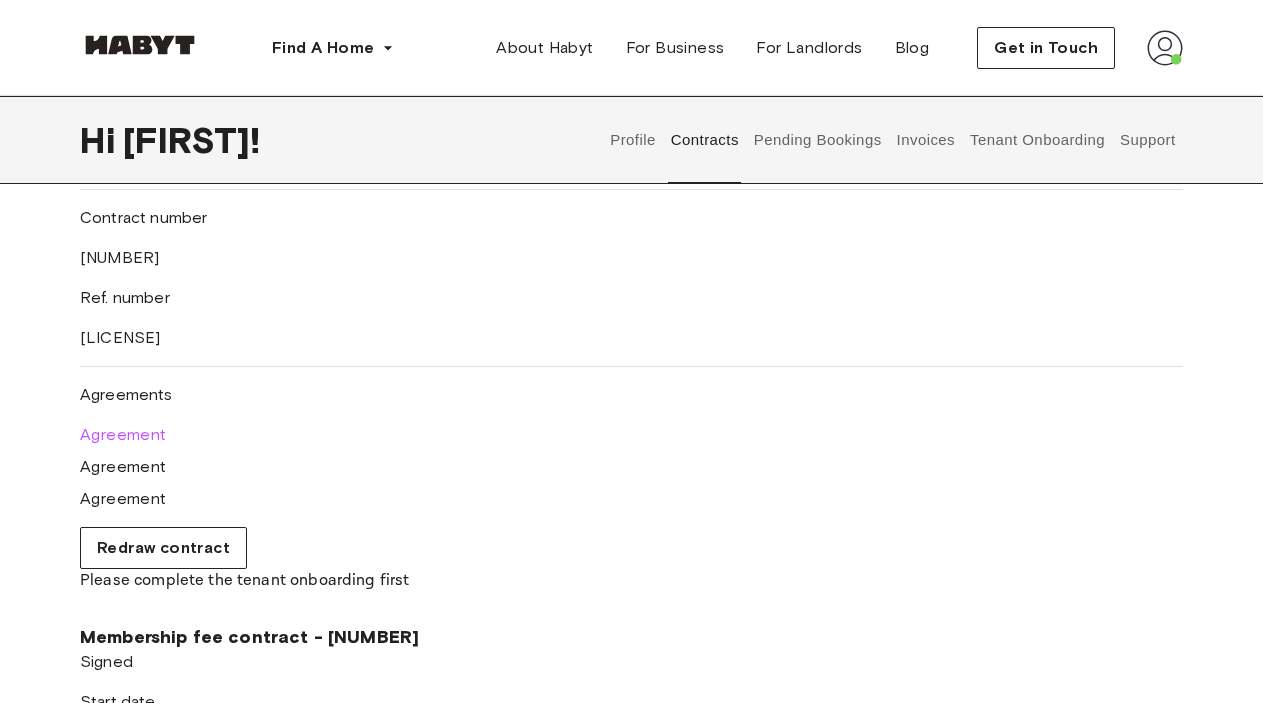 scroll, scrollTop: 318, scrollLeft: 0, axis: vertical 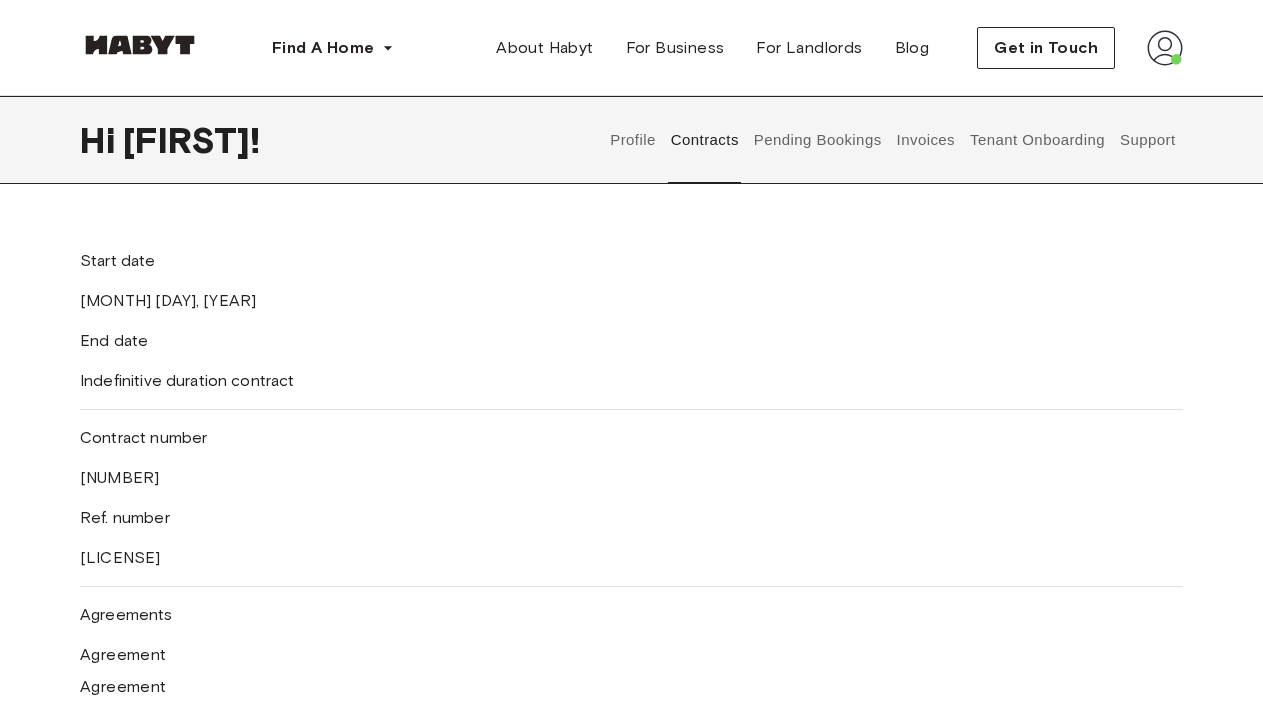 click on "Profile" at bounding box center (633, 140) 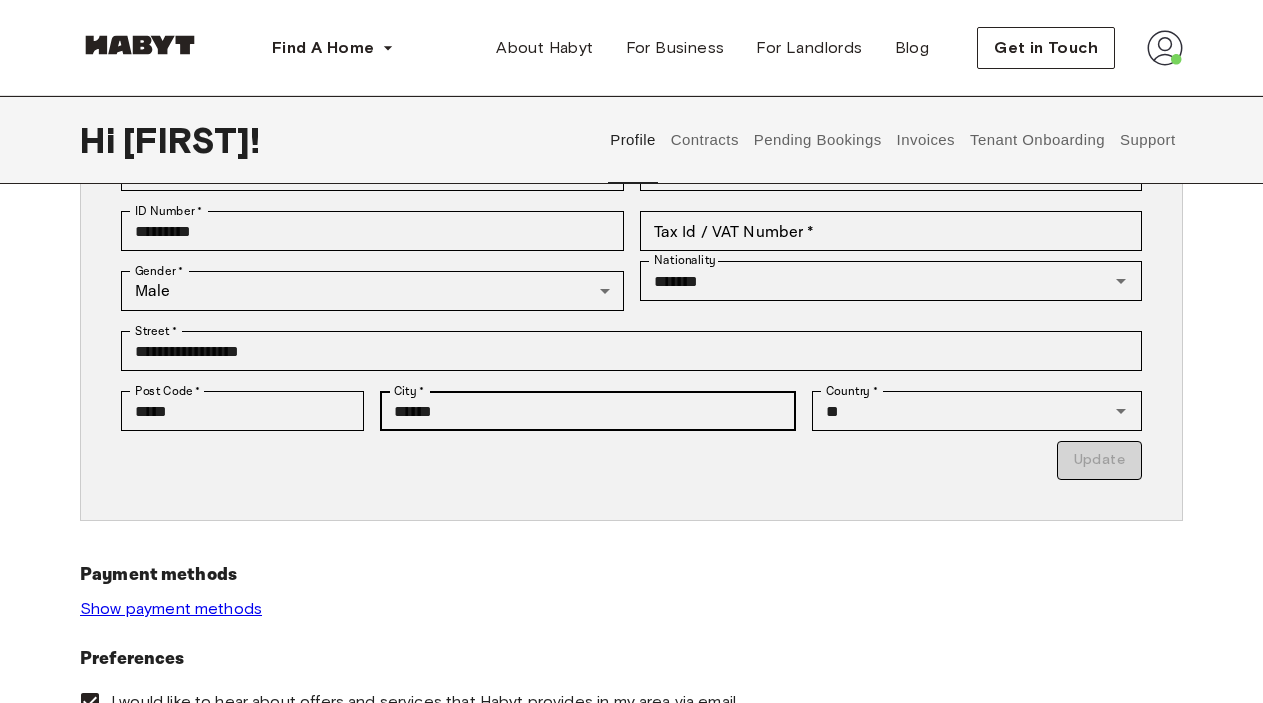 scroll, scrollTop: 0, scrollLeft: 0, axis: both 